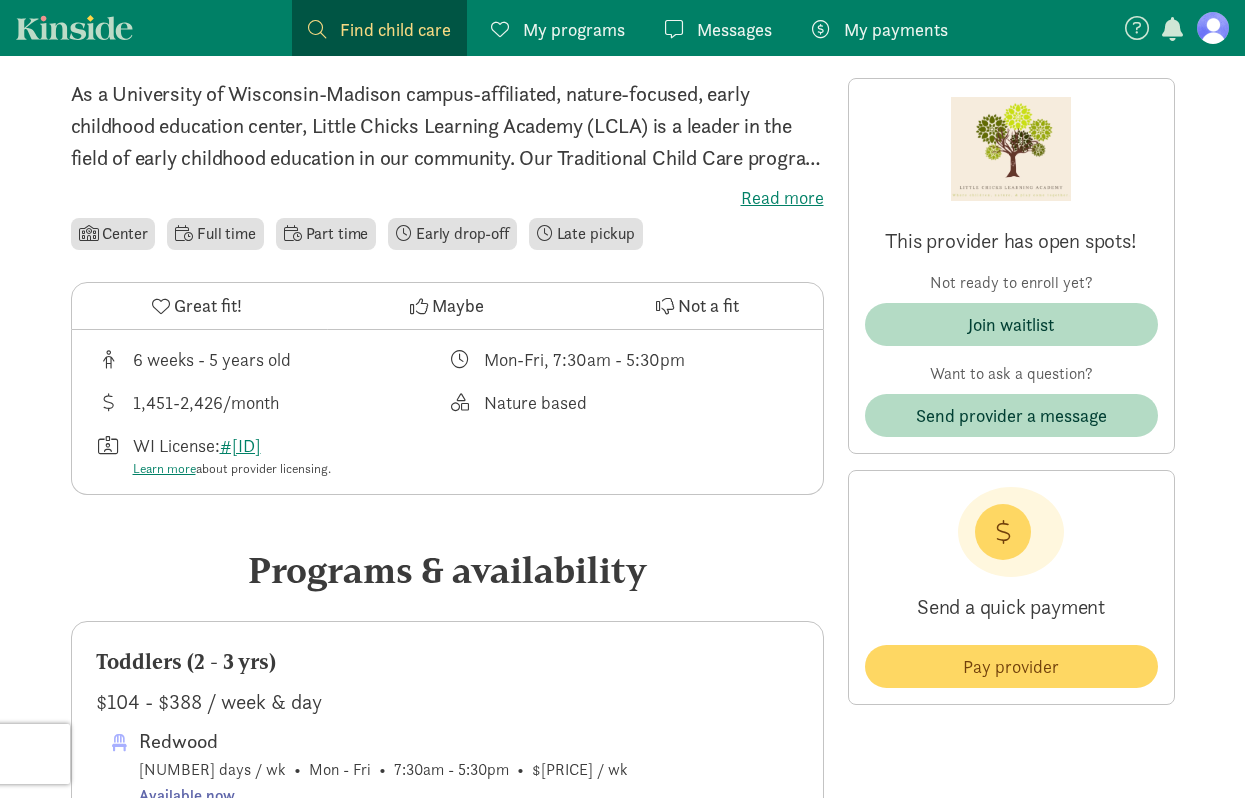 scroll, scrollTop: 412, scrollLeft: 0, axis: vertical 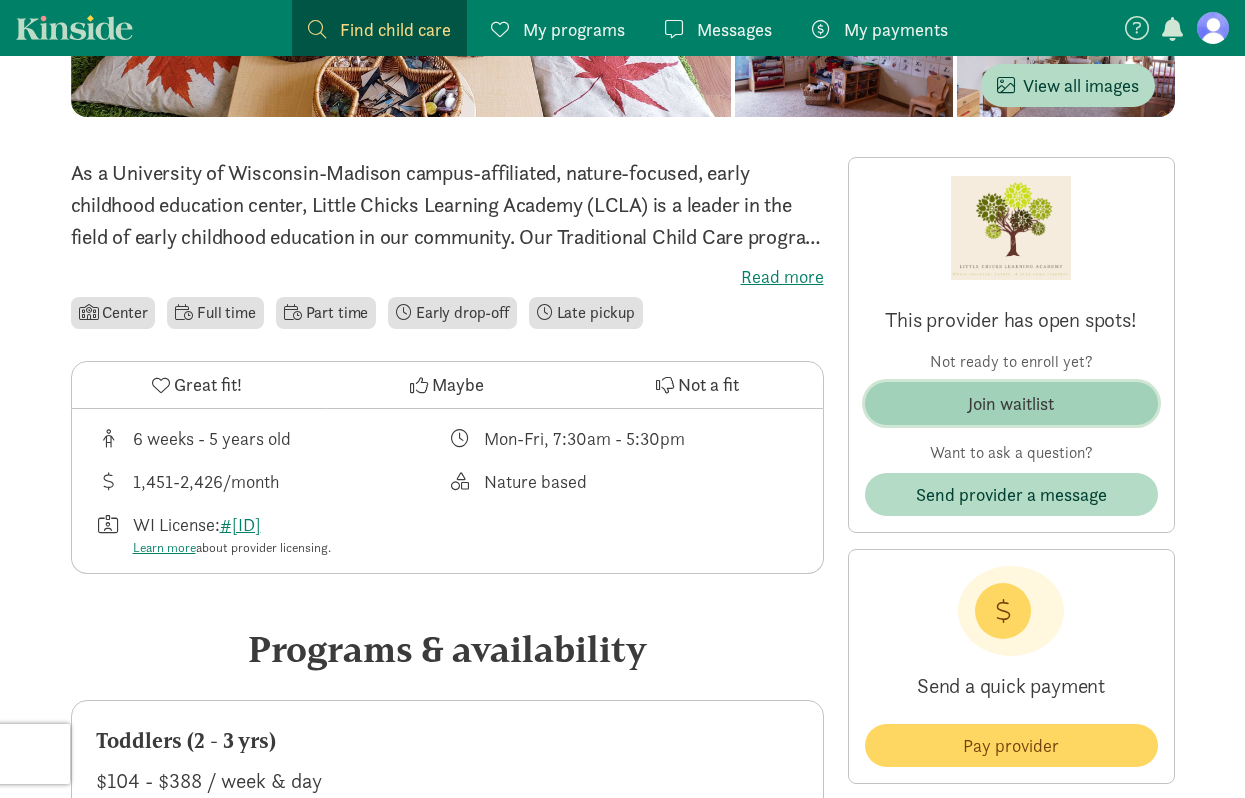 click on "Join waitlist" 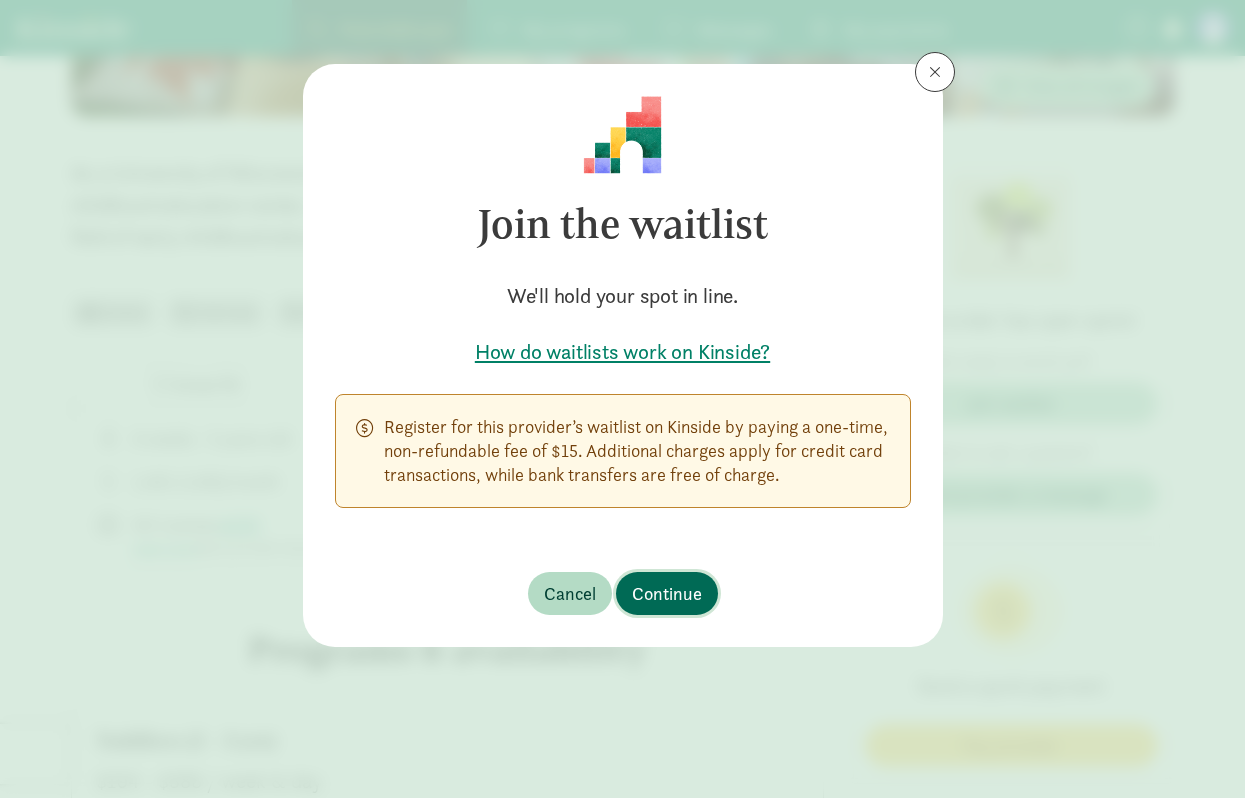click on "Continue" at bounding box center [667, 593] 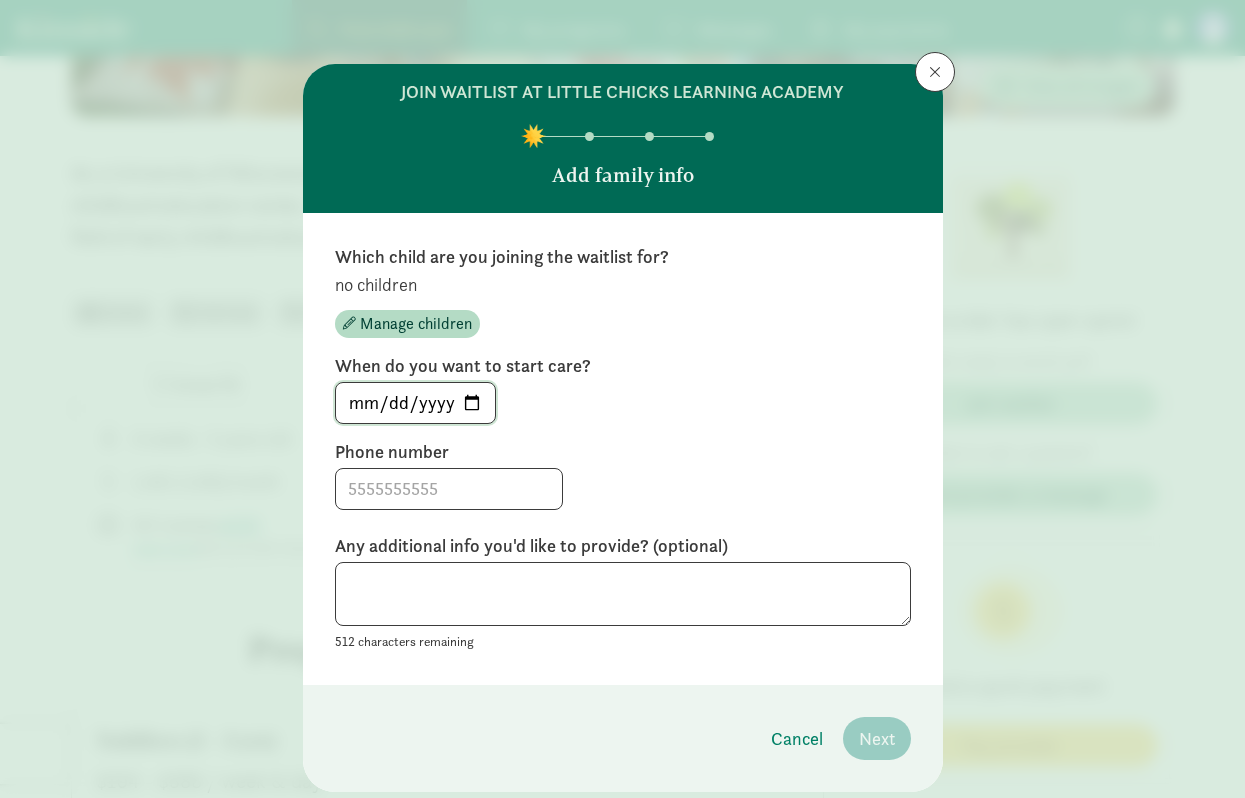 click on "[DATE]" 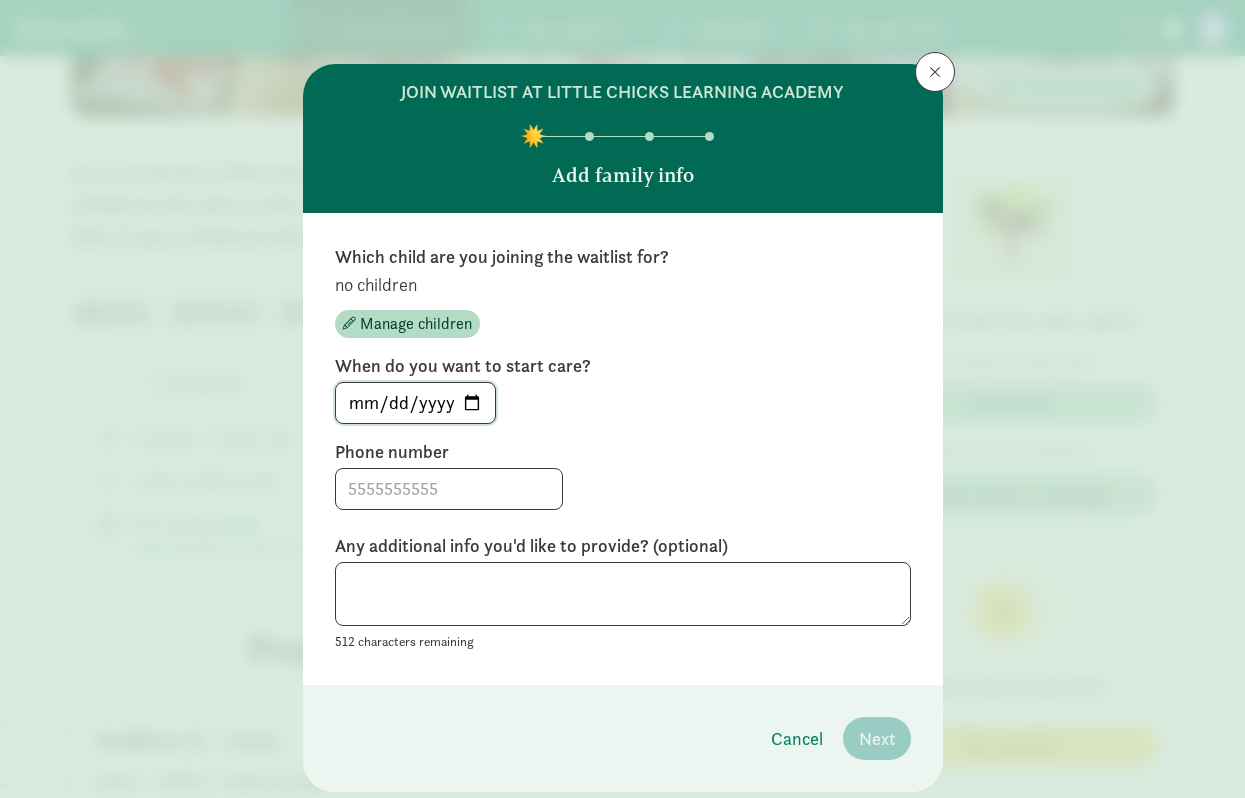 type on "[DATE]" 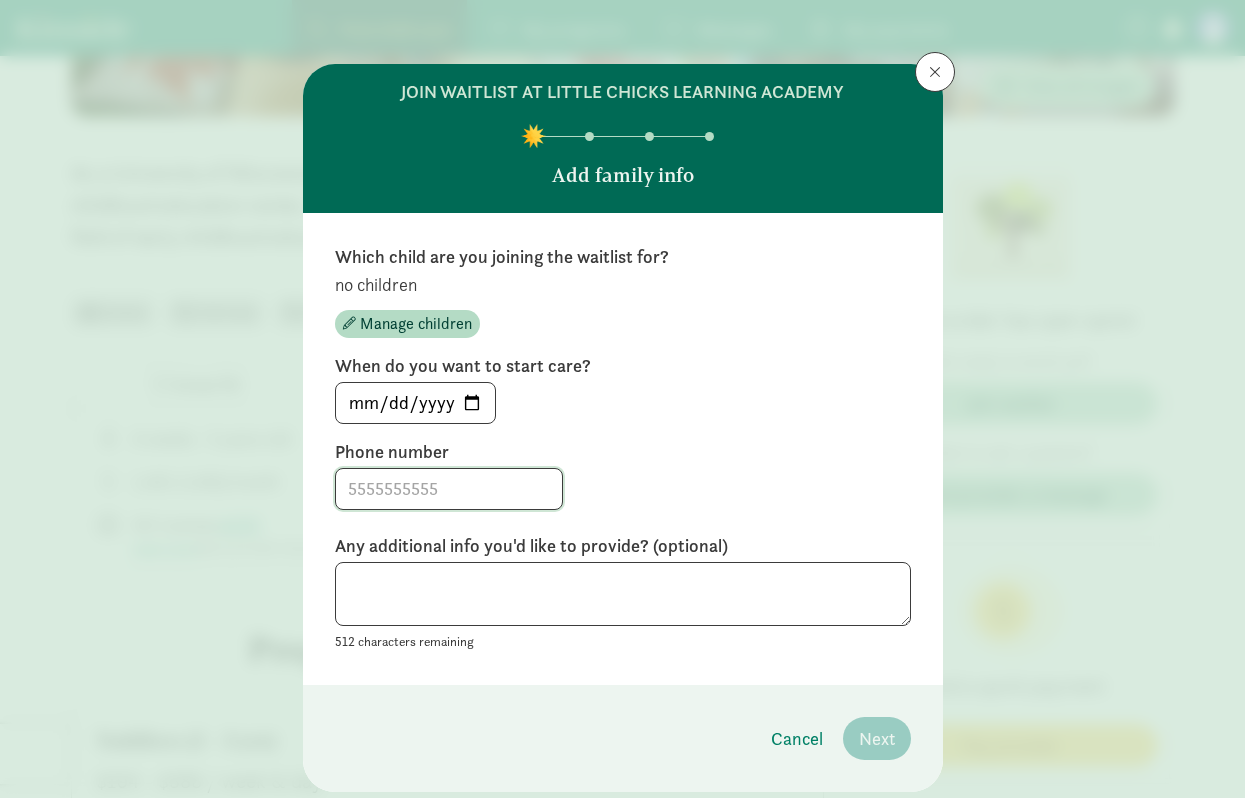 click 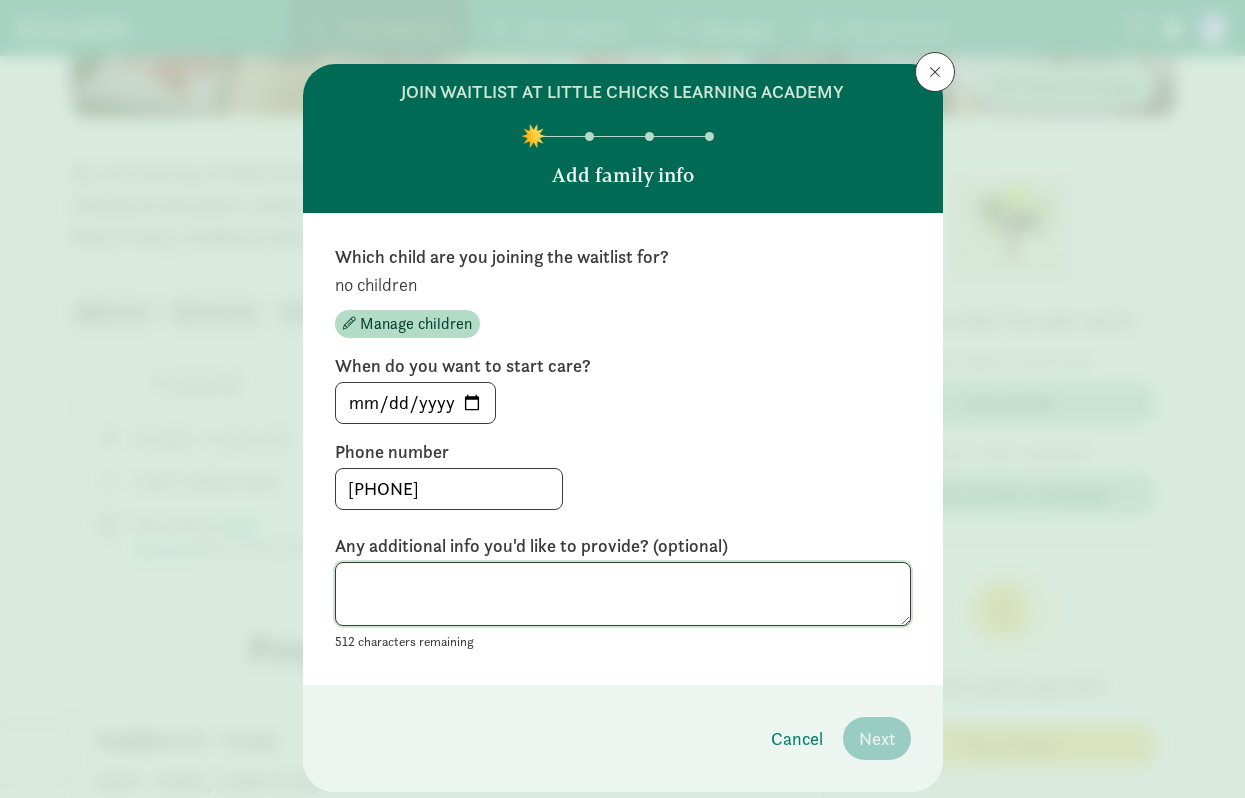 click at bounding box center [623, 594] 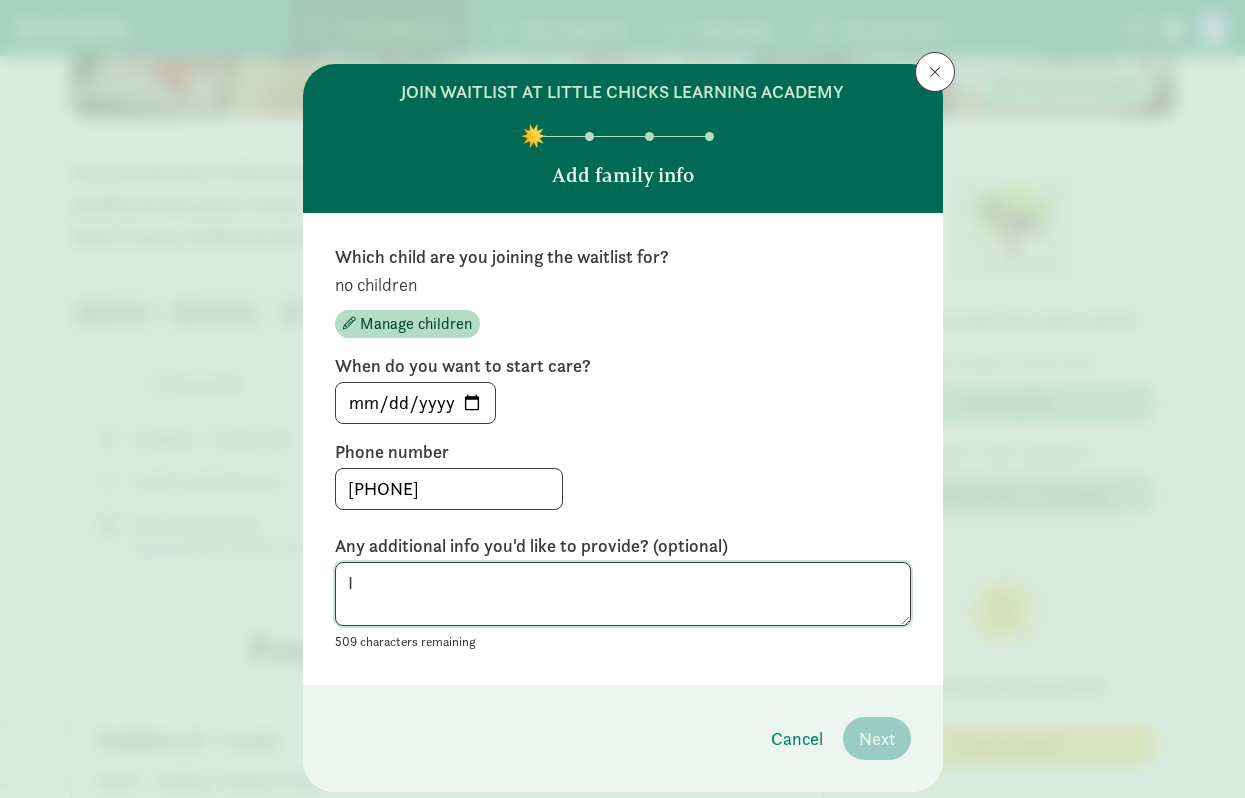 type on "I" 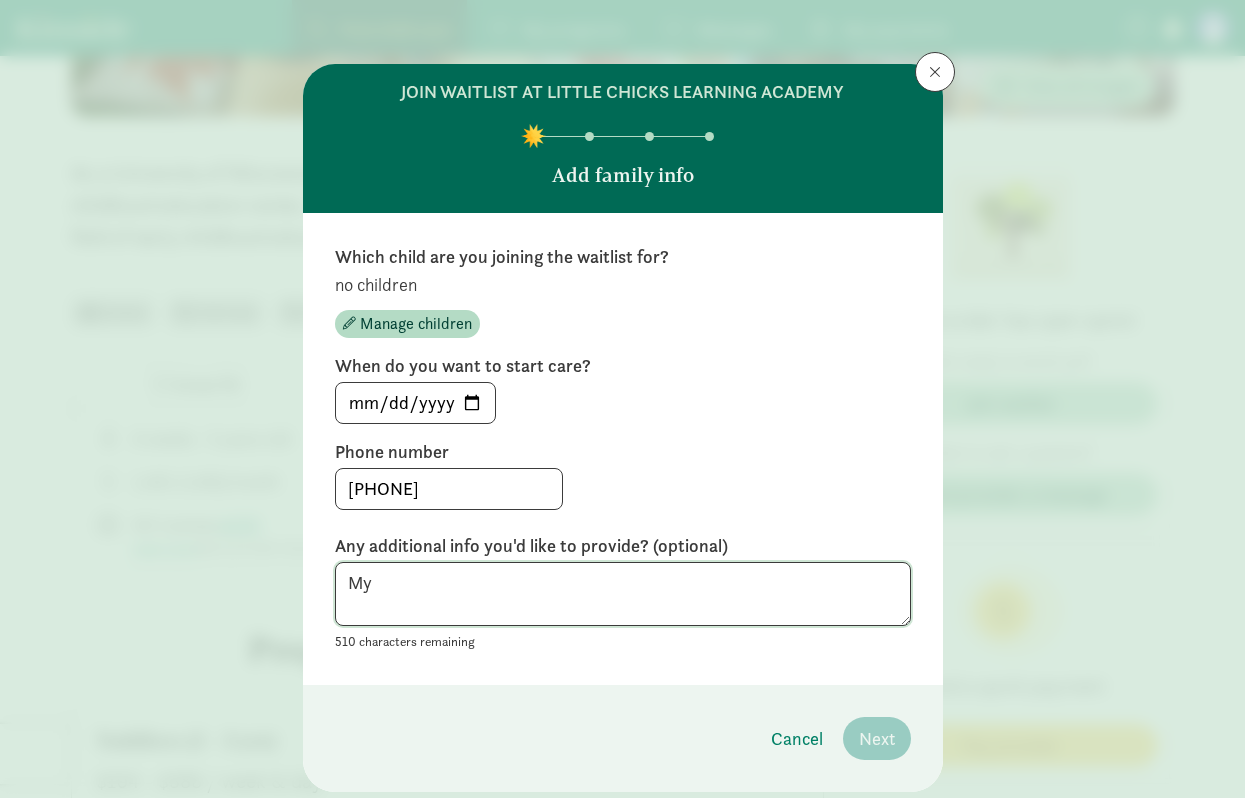 type on "M" 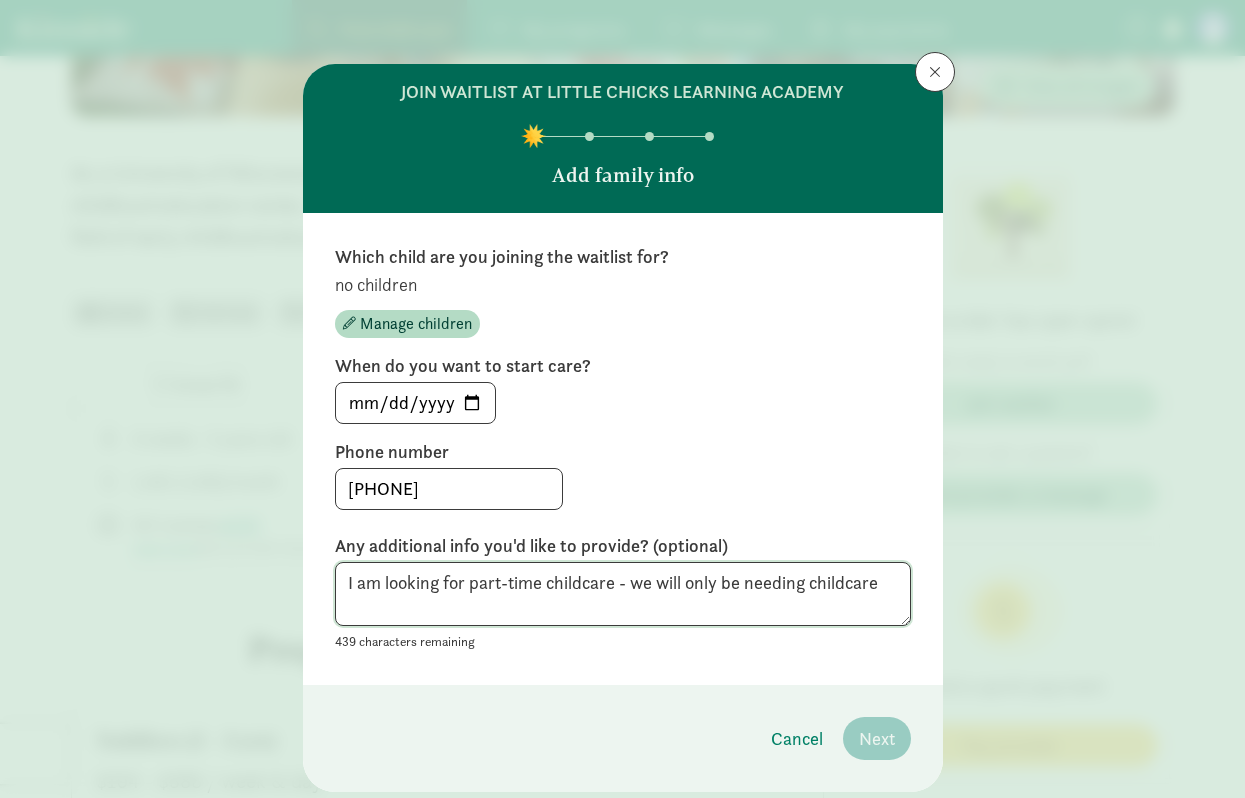 click on "I am looking for part-time childcare - we will only be needing childcare" at bounding box center (623, 594) 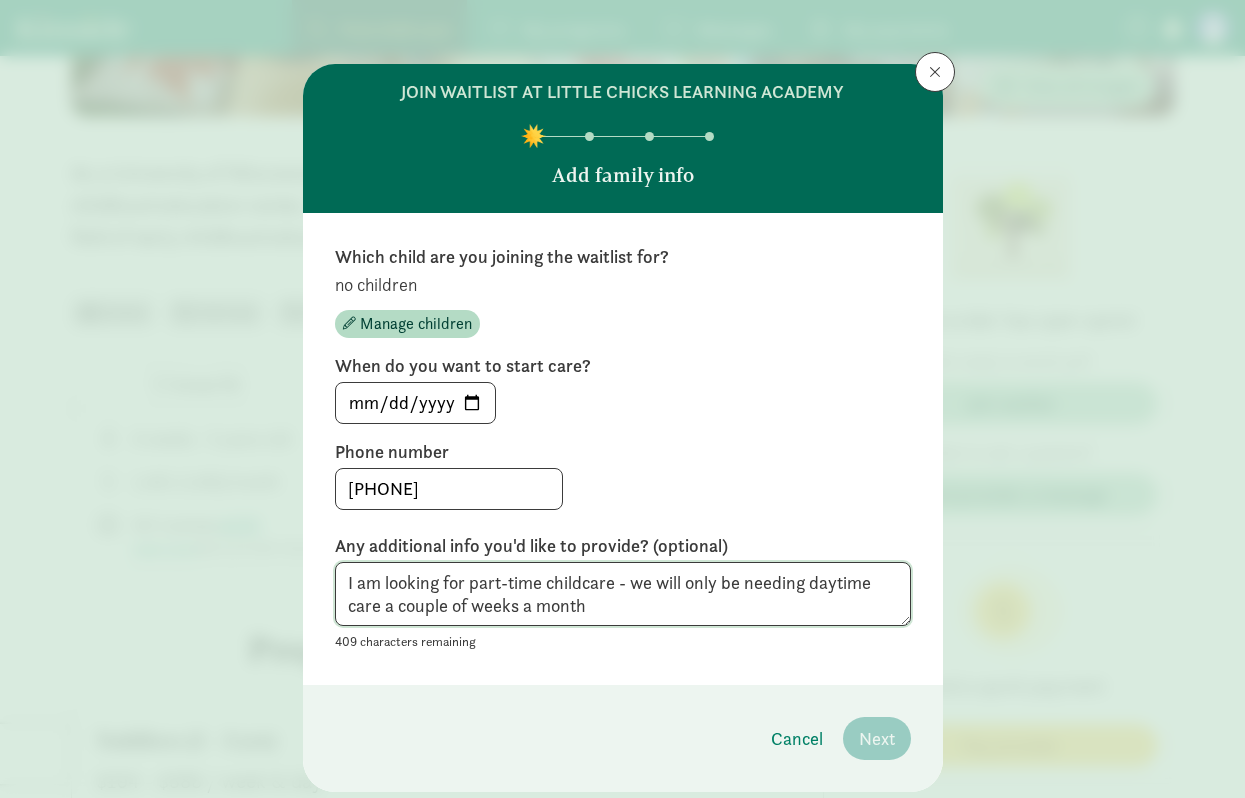 click on "I am looking for part-time childcare - we will only be needing daytime care a couple of weeks a month" at bounding box center (623, 594) 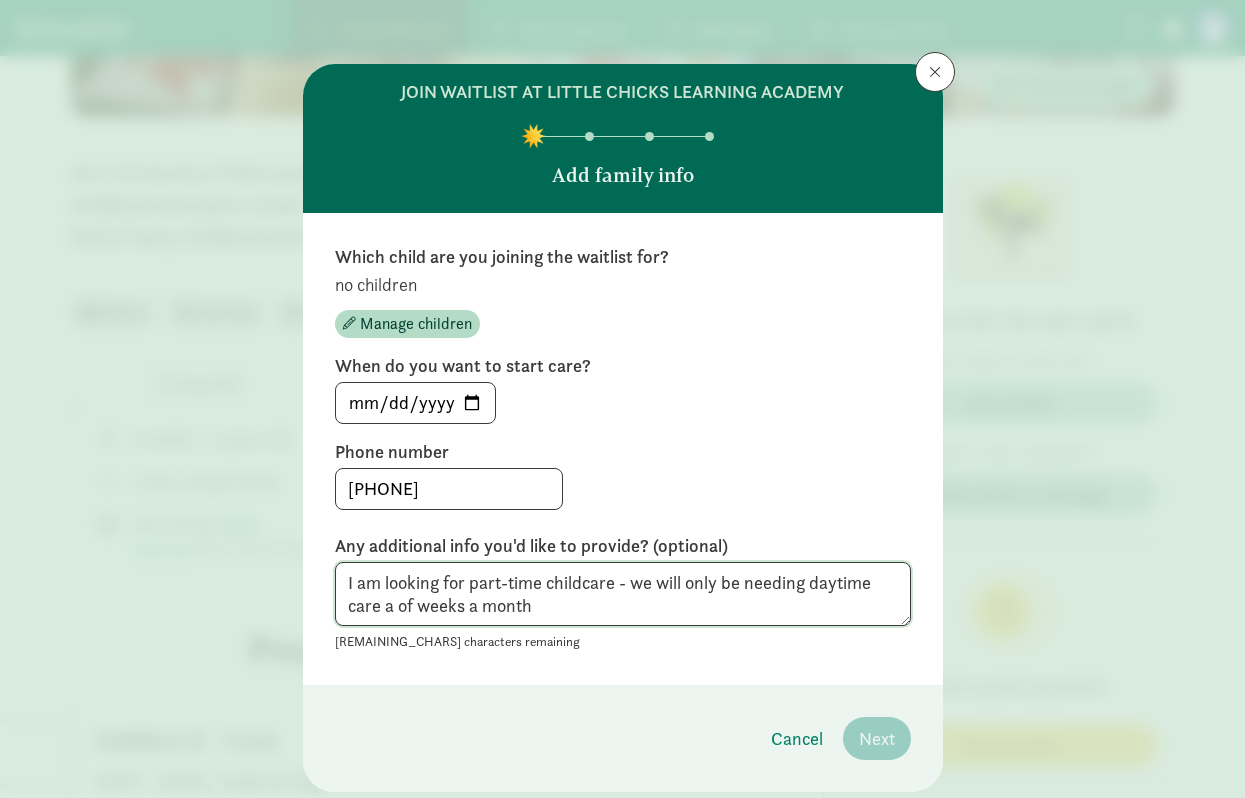 drag, startPoint x: 542, startPoint y: 609, endPoint x: 384, endPoint y: 612, distance: 158.02847 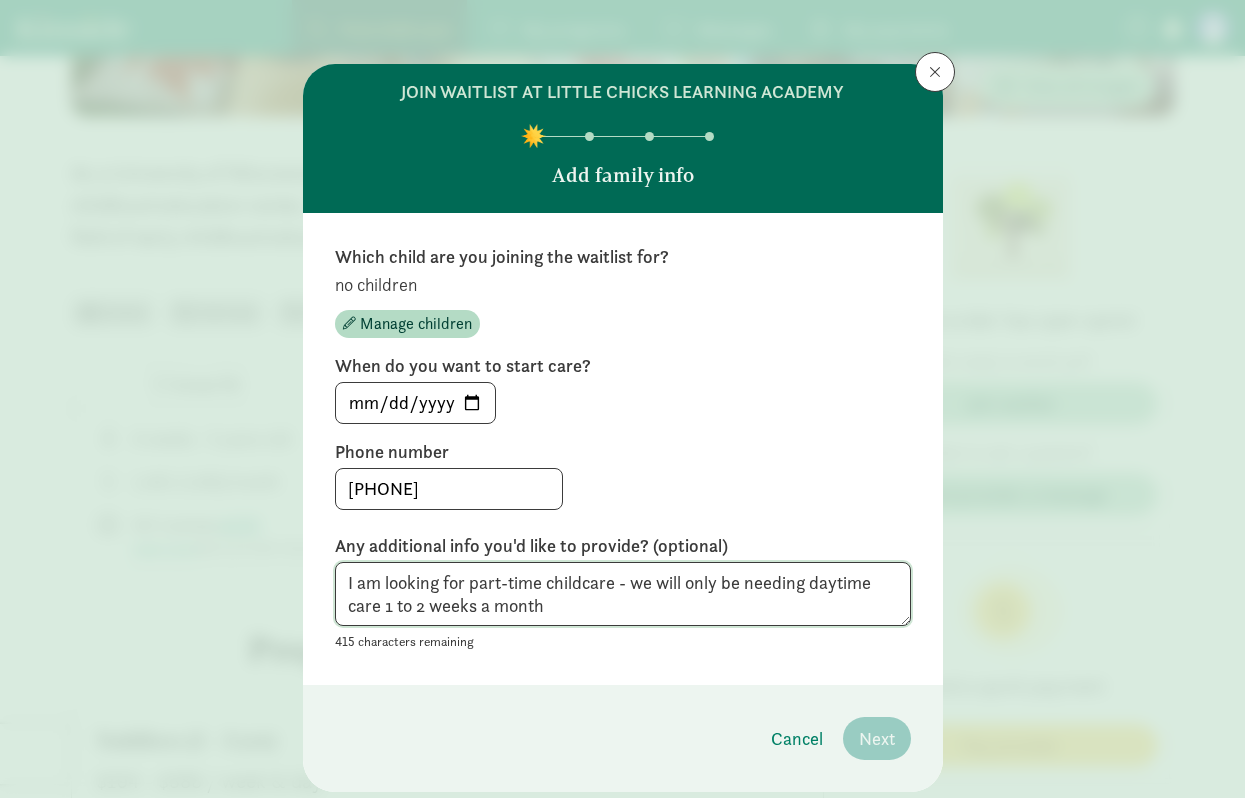 click on "I am looking for part-time childcare - we will only be needing daytime care 1 to 2 weeks a month" at bounding box center (623, 594) 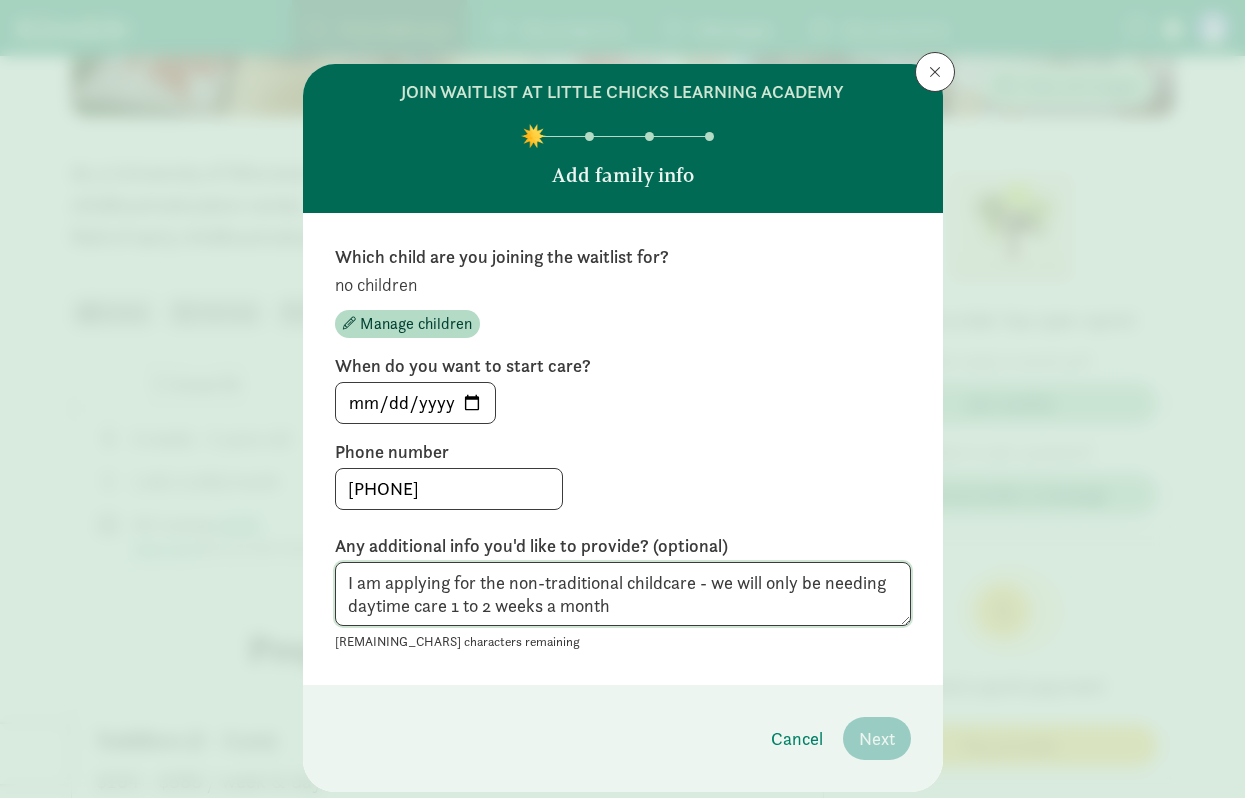 click on "I am applying for the non-traditional childcare - we will only be needing daytime care 1 to 2 weeks a month" at bounding box center (623, 594) 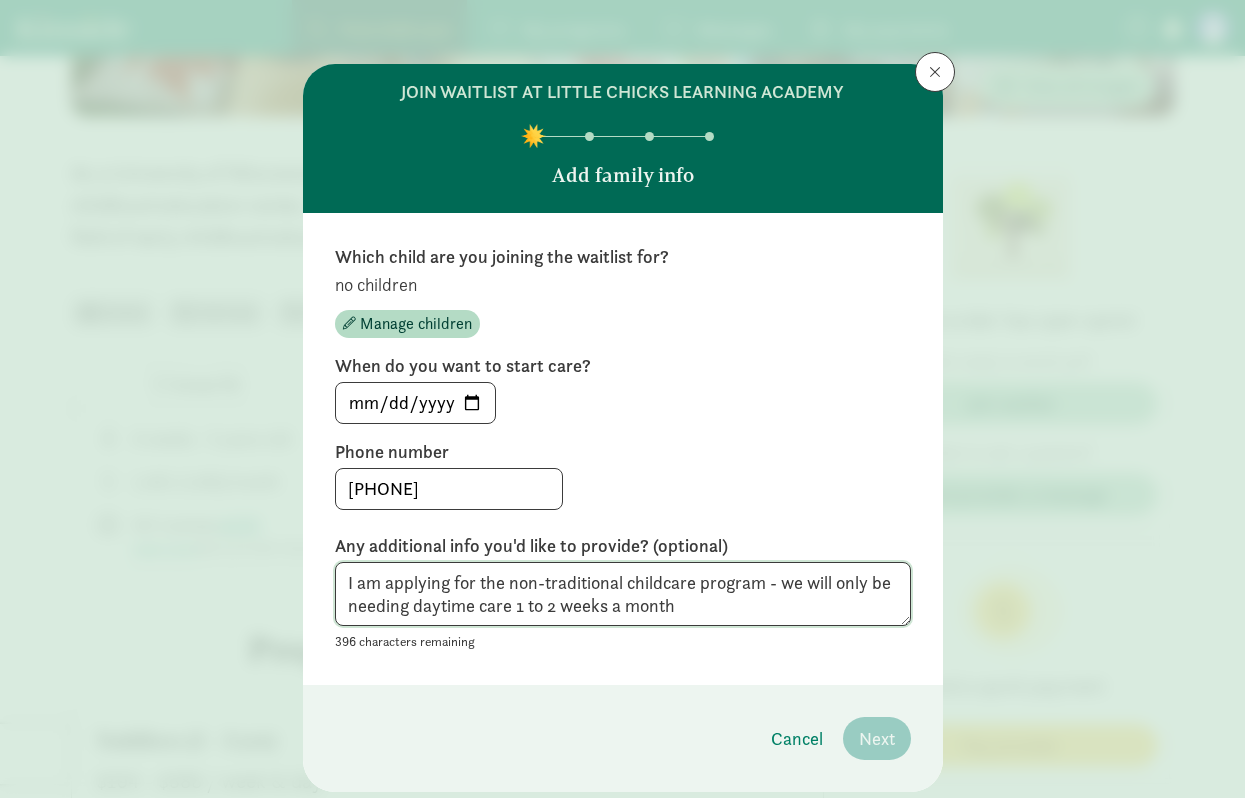 click on "I am applying for the non-traditional childcare program - we will only be needing daytime care 1 to 2 weeks a month" at bounding box center [623, 594] 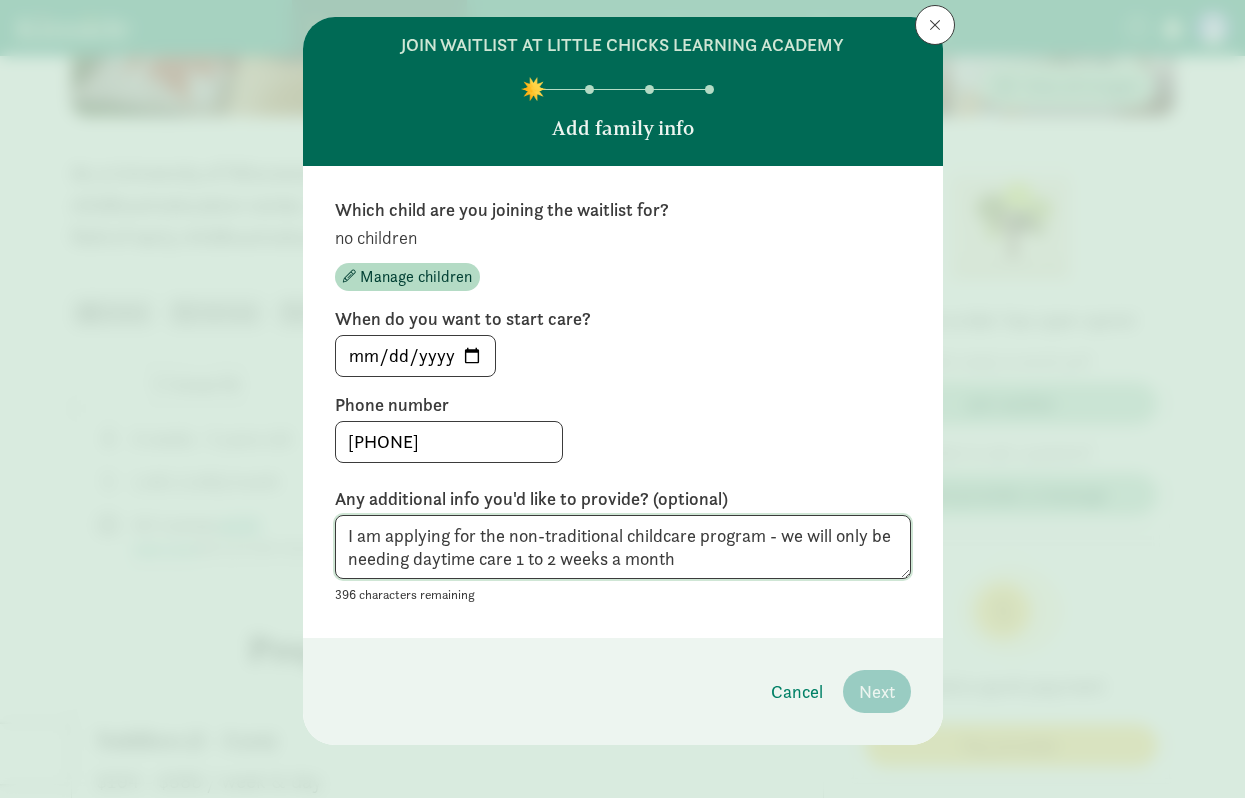 scroll, scrollTop: 58, scrollLeft: 0, axis: vertical 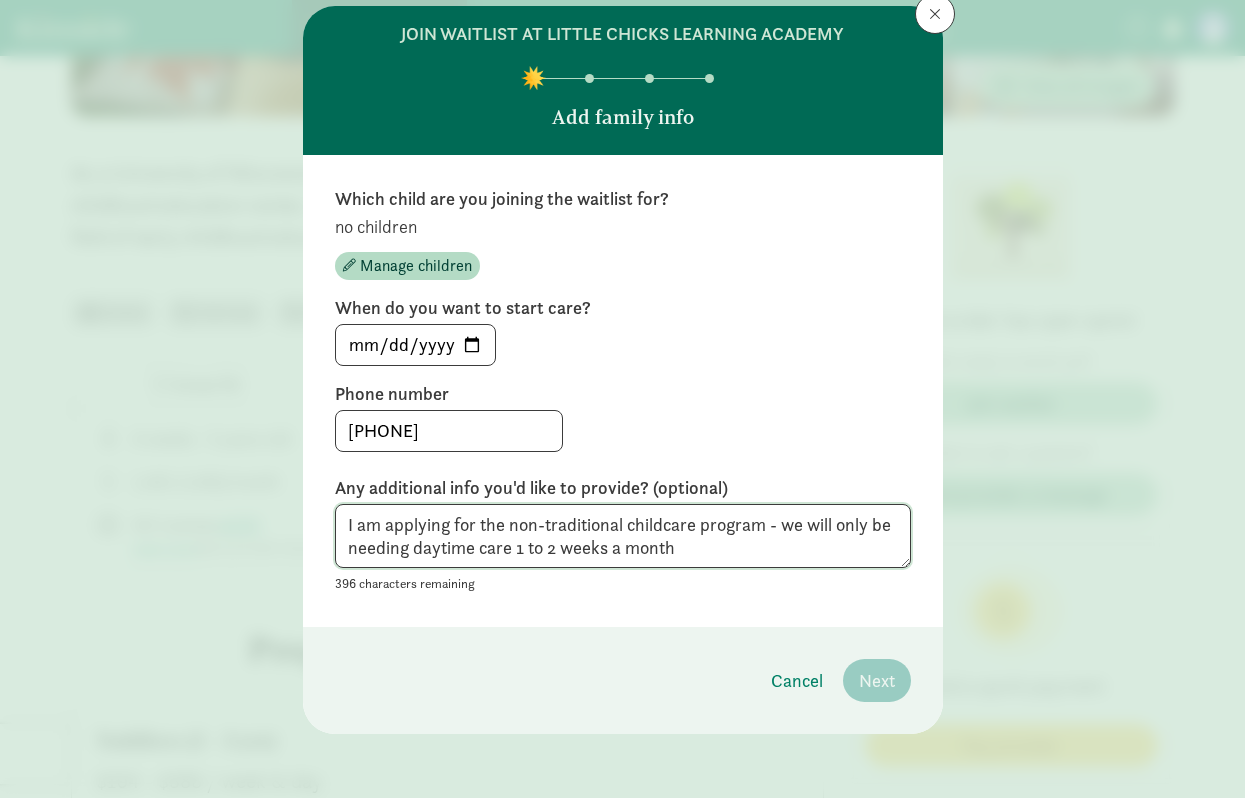 click on "I am applying for the non-traditional childcare program - we will only be needing daytime care 1 to 2 weeks a month" at bounding box center [623, 536] 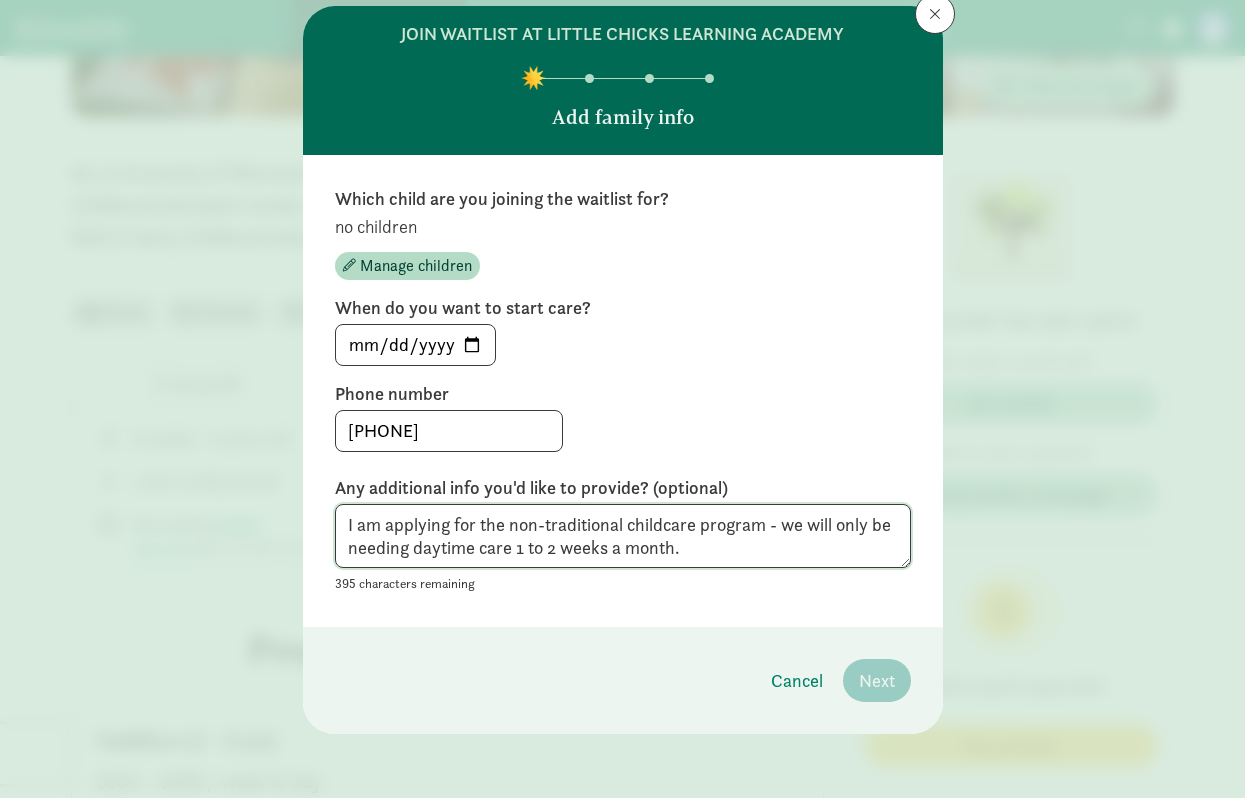 type on "I am applying for the non-traditional childcare program - we will only be needing daytime care 1 to 2 weeks a month." 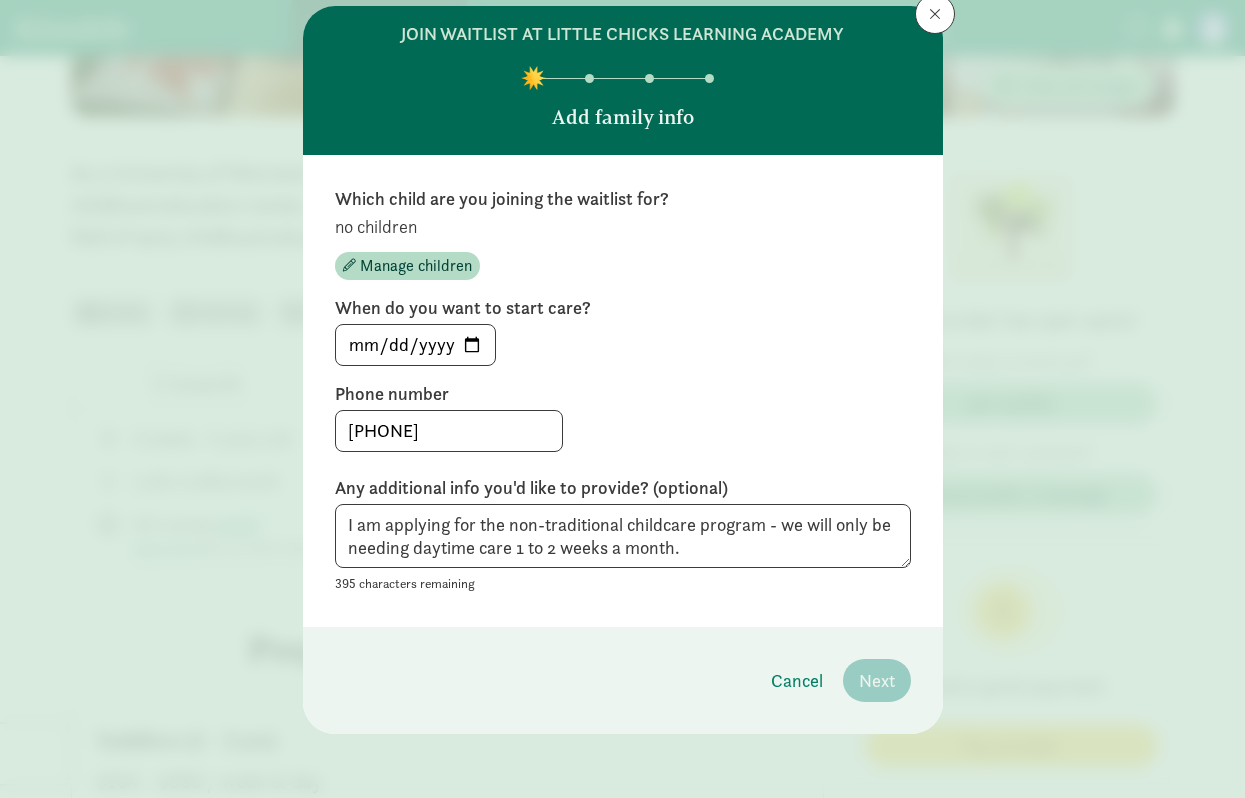 click on "Any additional info you'd like to provide? (optional)" at bounding box center (623, 488) 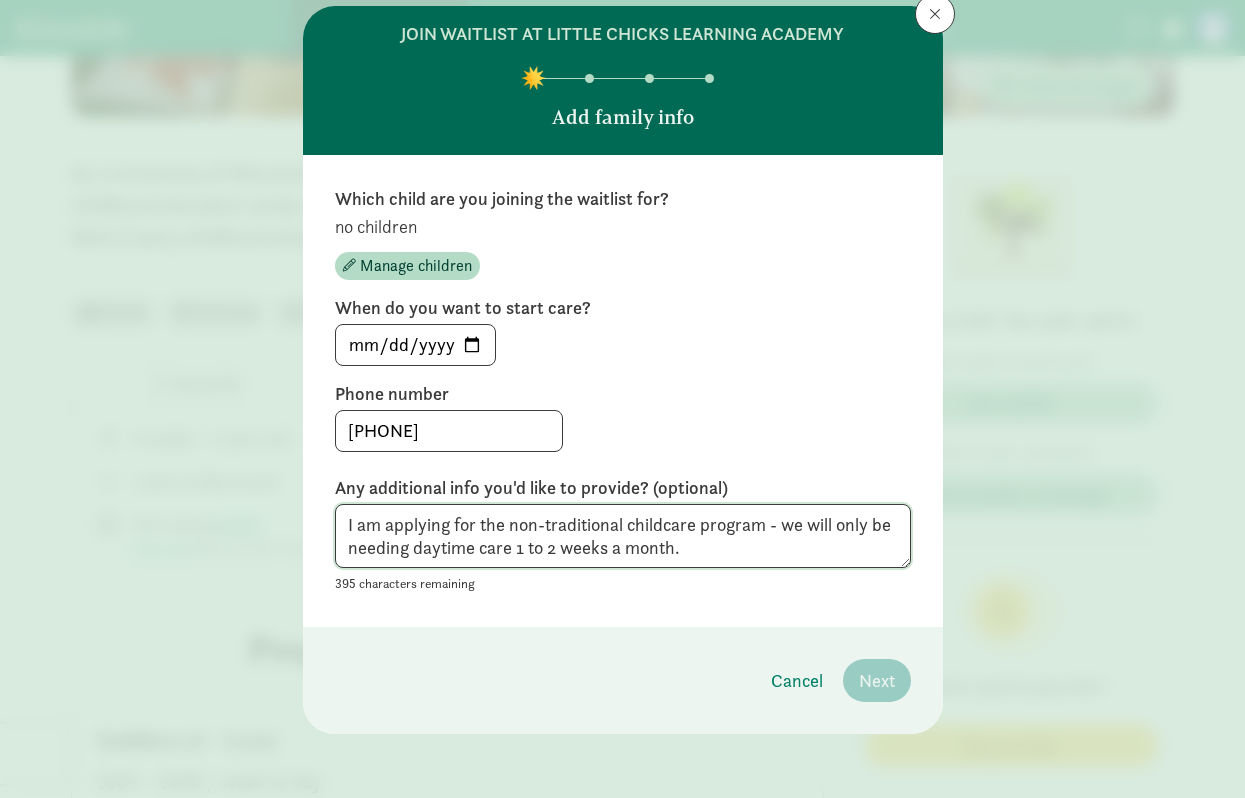 click on "I am applying for the non-traditional childcare program - we will only be needing daytime care 1 to 2 weeks a month." at bounding box center (623, 536) 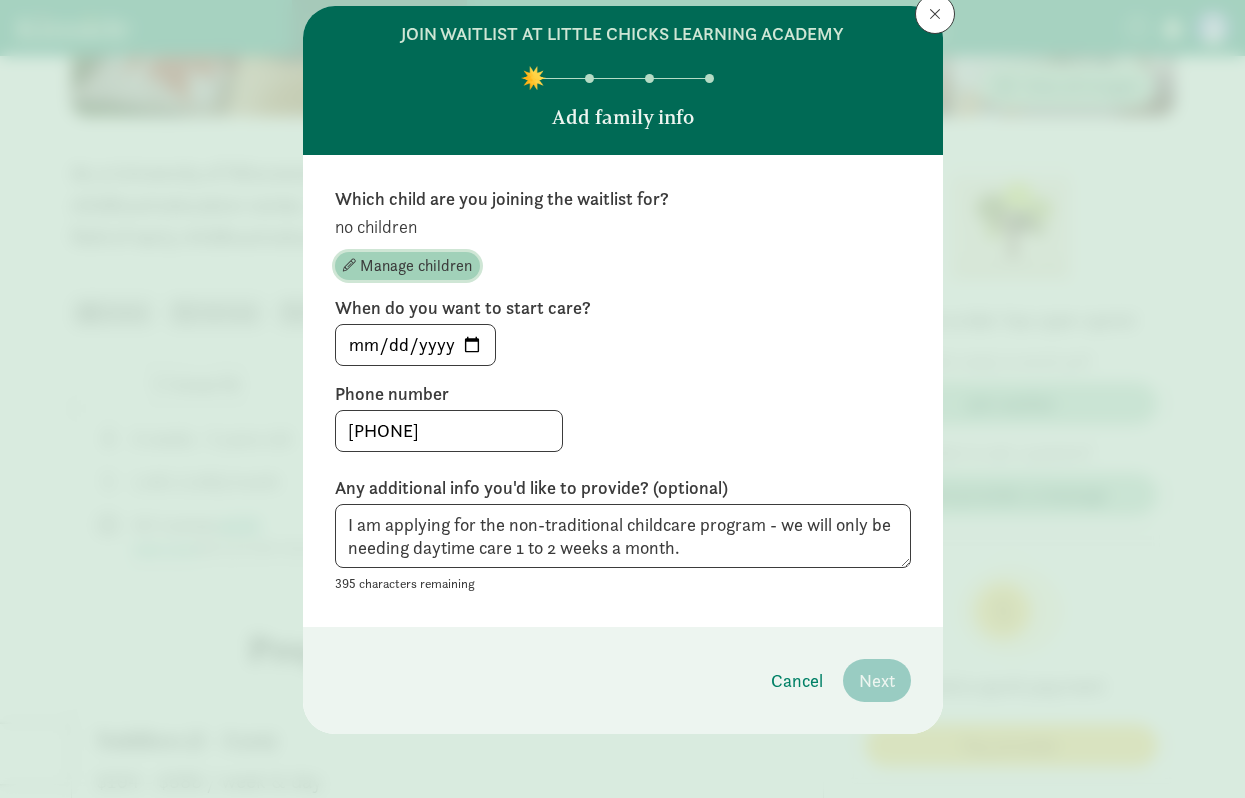 click on "Manage children" at bounding box center [416, 266] 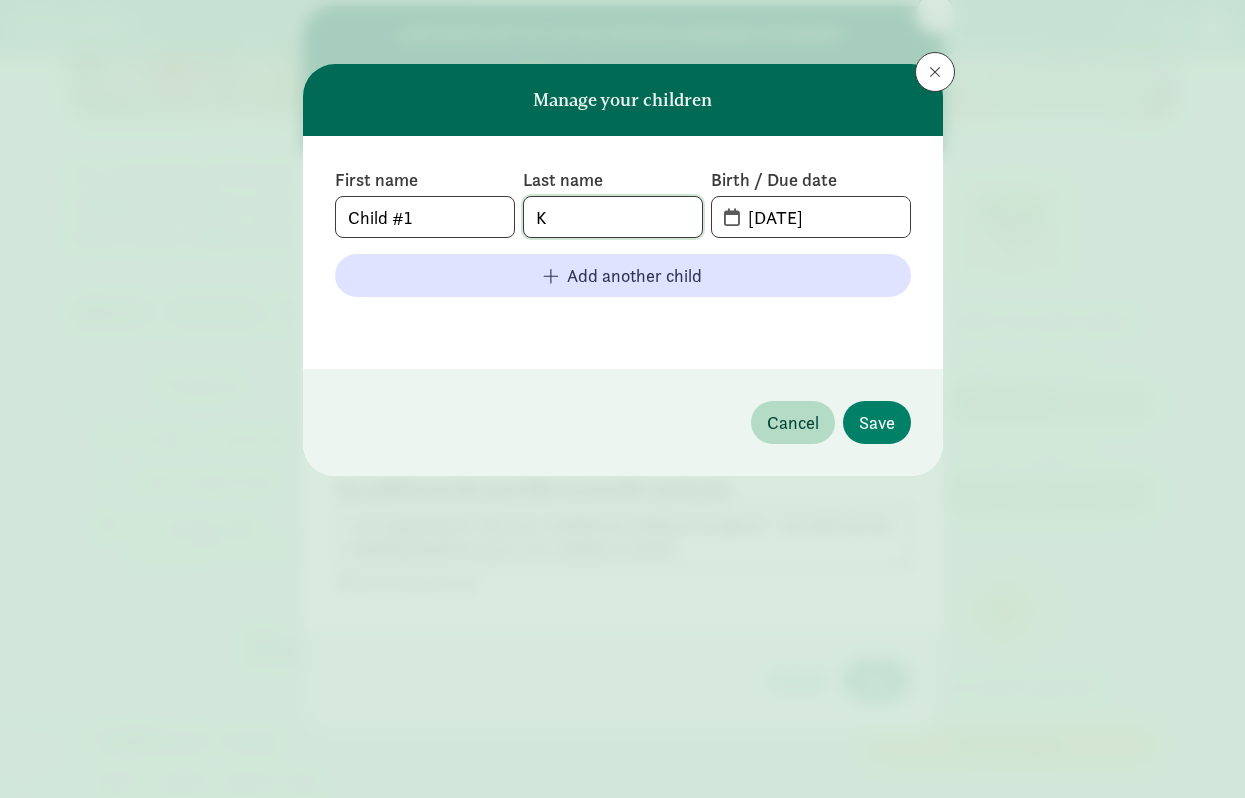 click on "K" 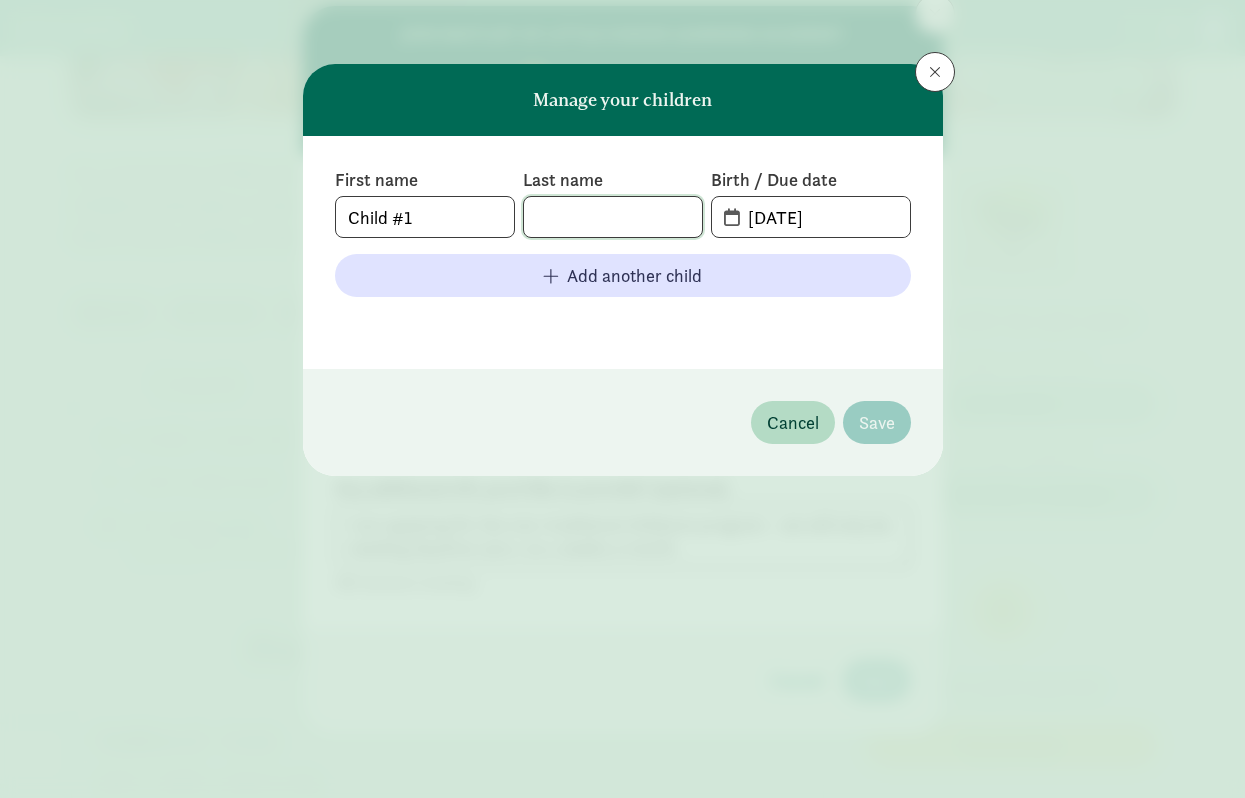 type 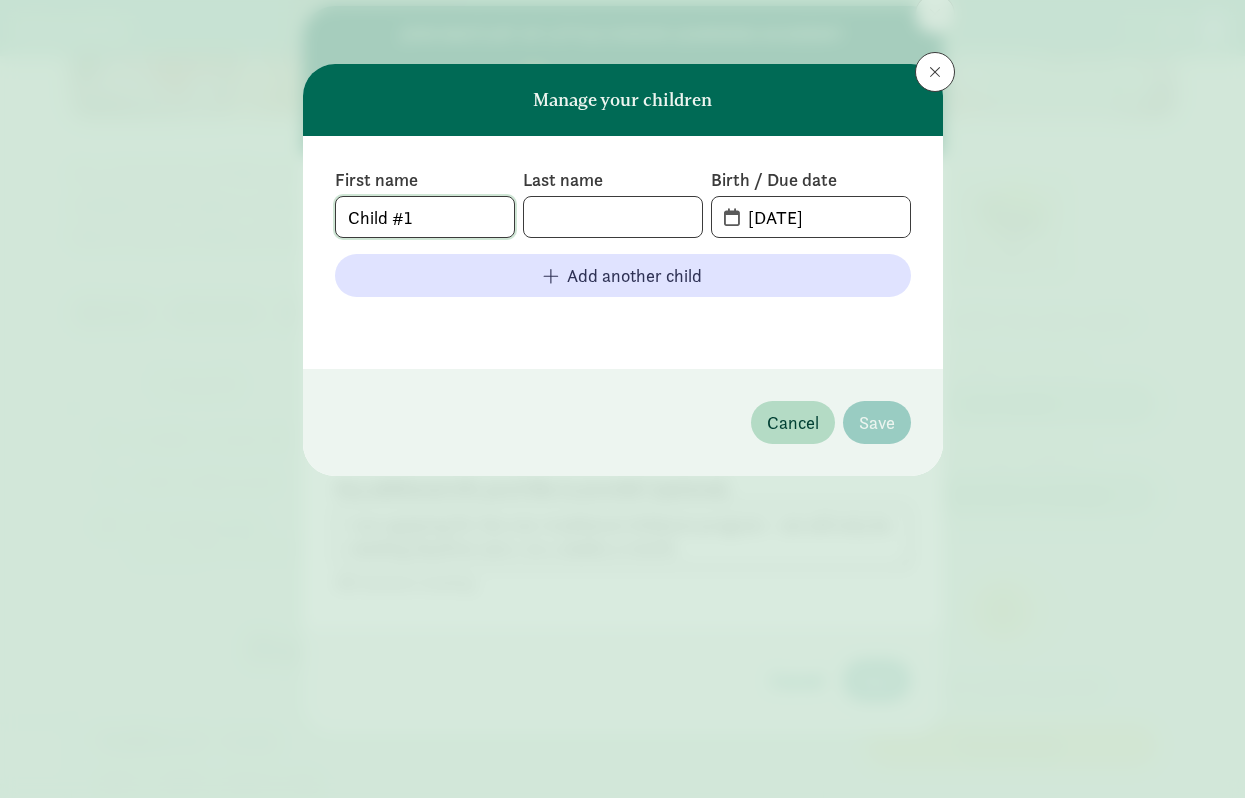 drag, startPoint x: 480, startPoint y: 210, endPoint x: 298, endPoint y: 217, distance: 182.13457 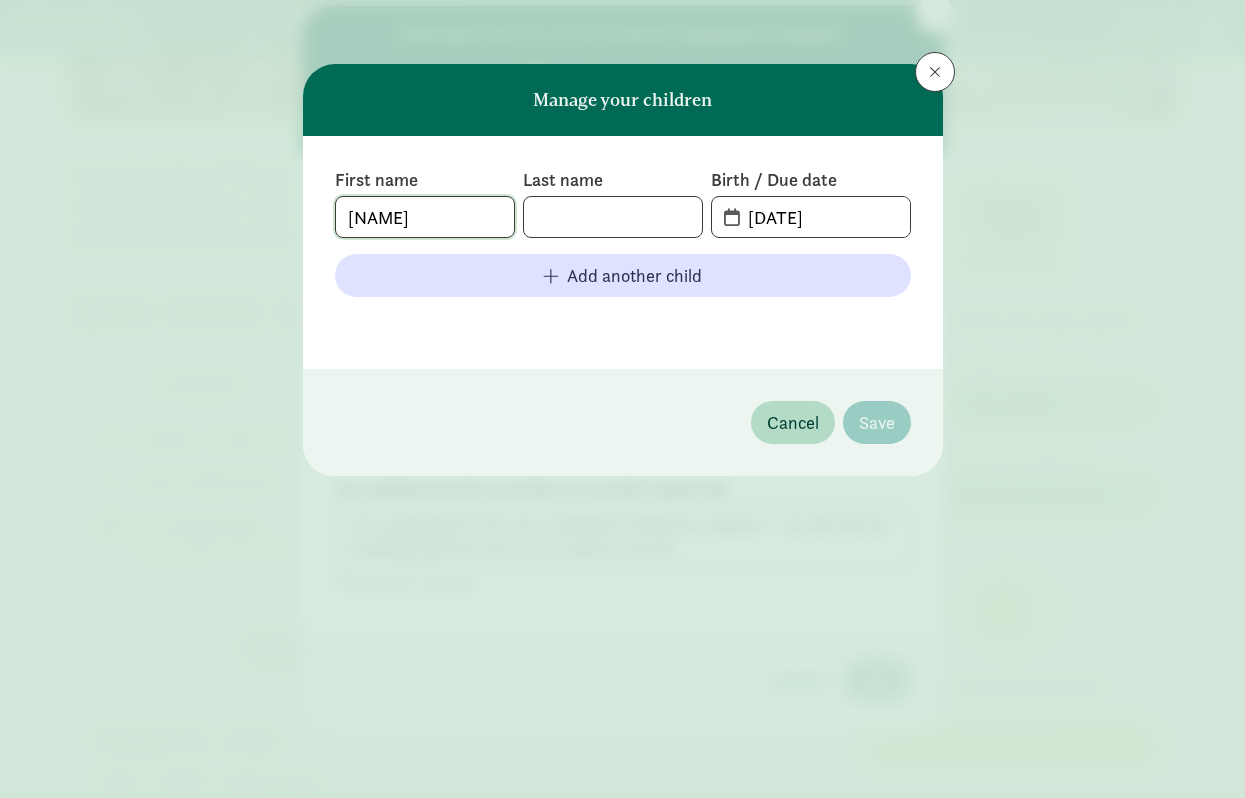 type on "[NAME]" 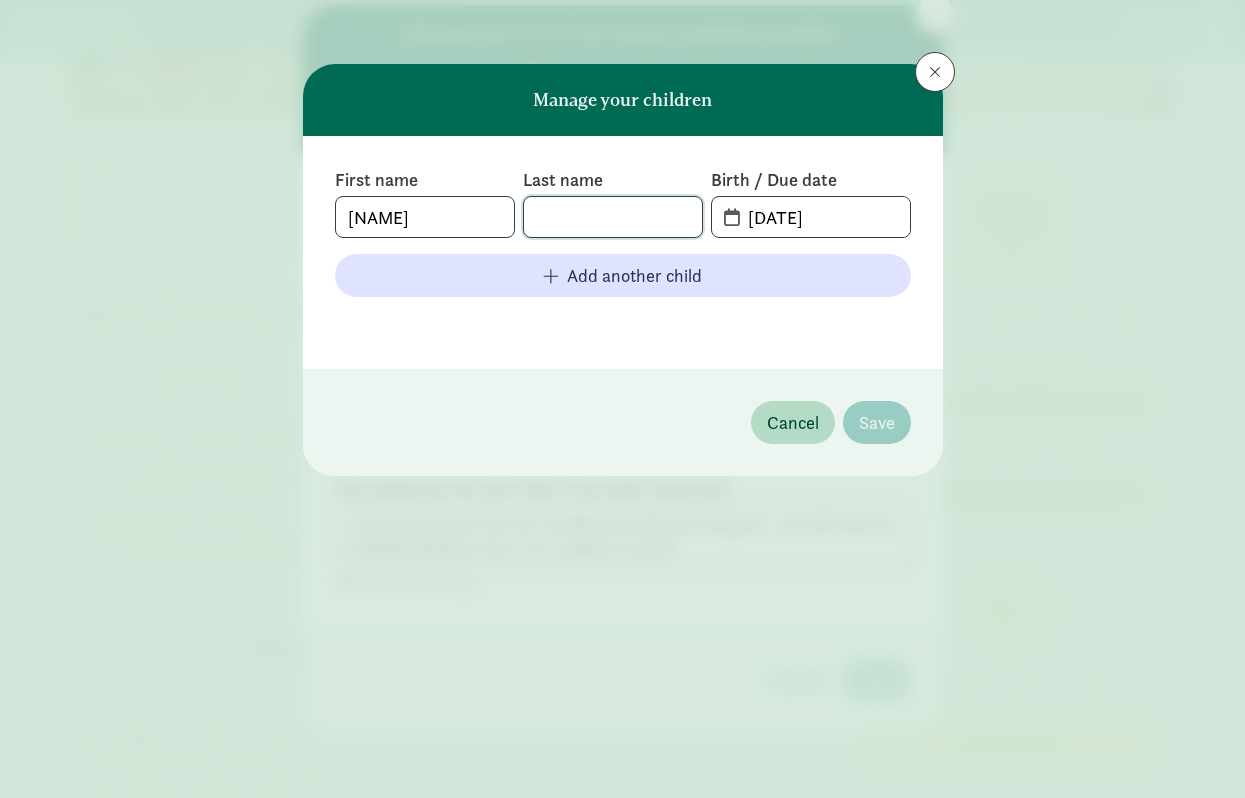 click 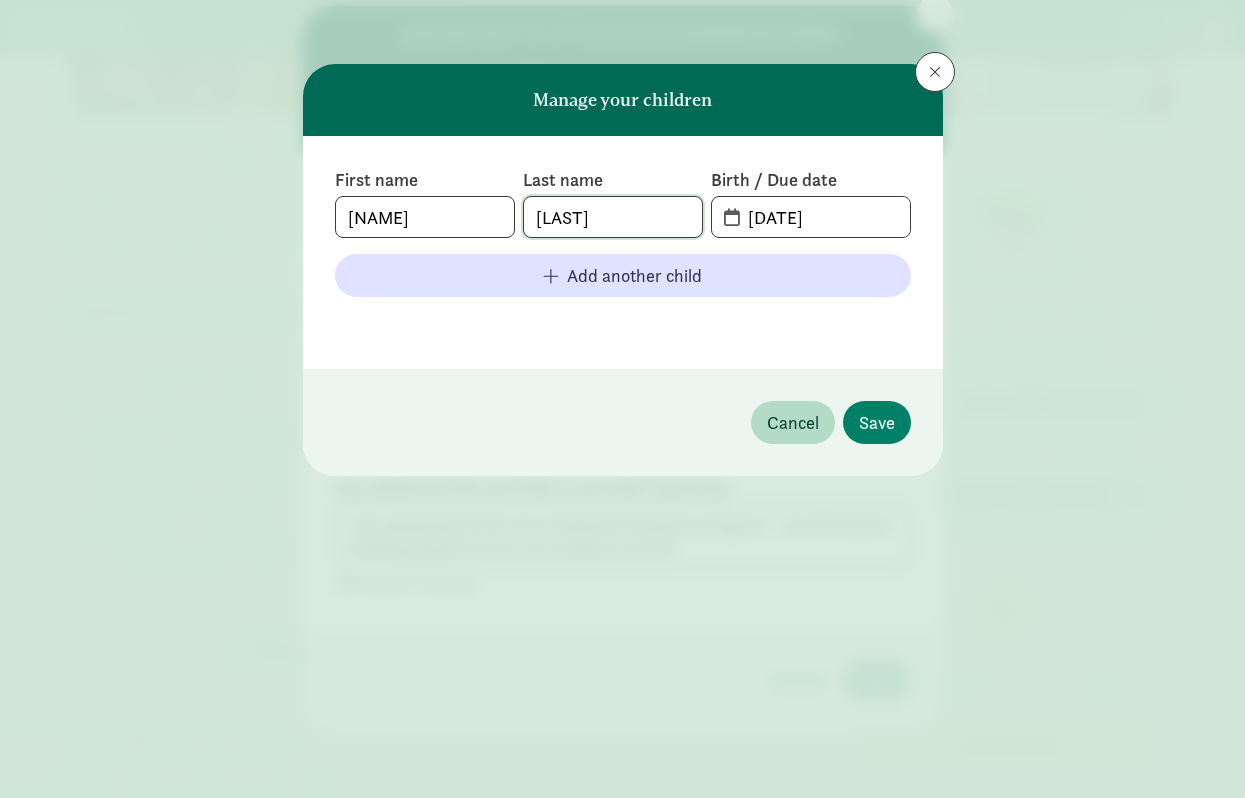 type on "[LAST]" 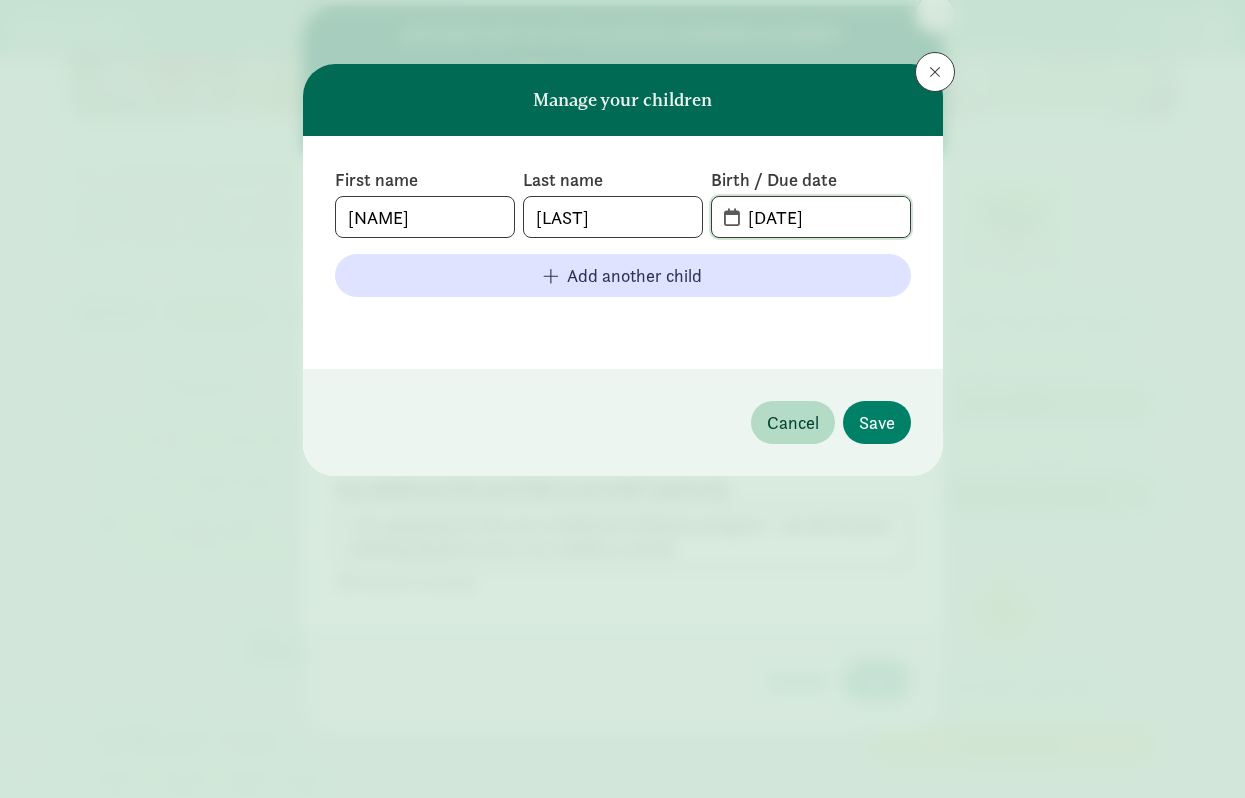 click on "[DATE]" 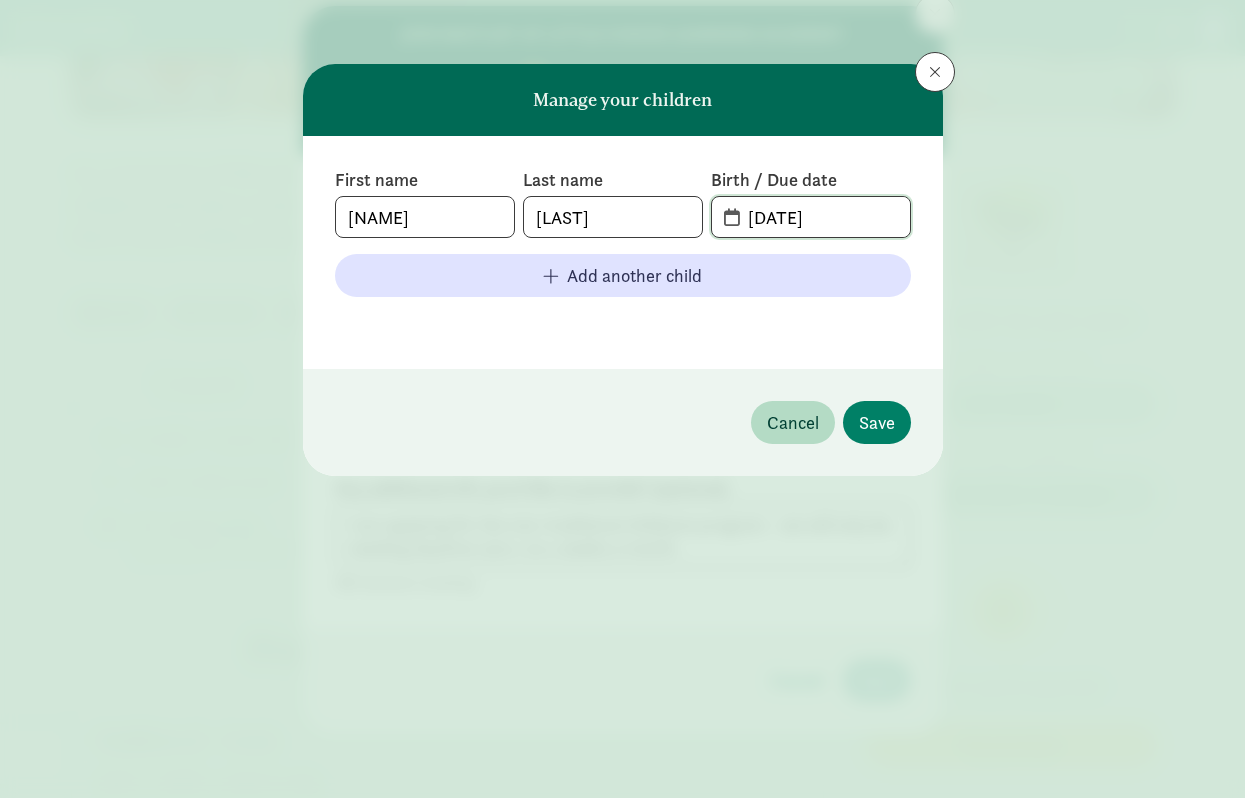 click on "[DATE]" 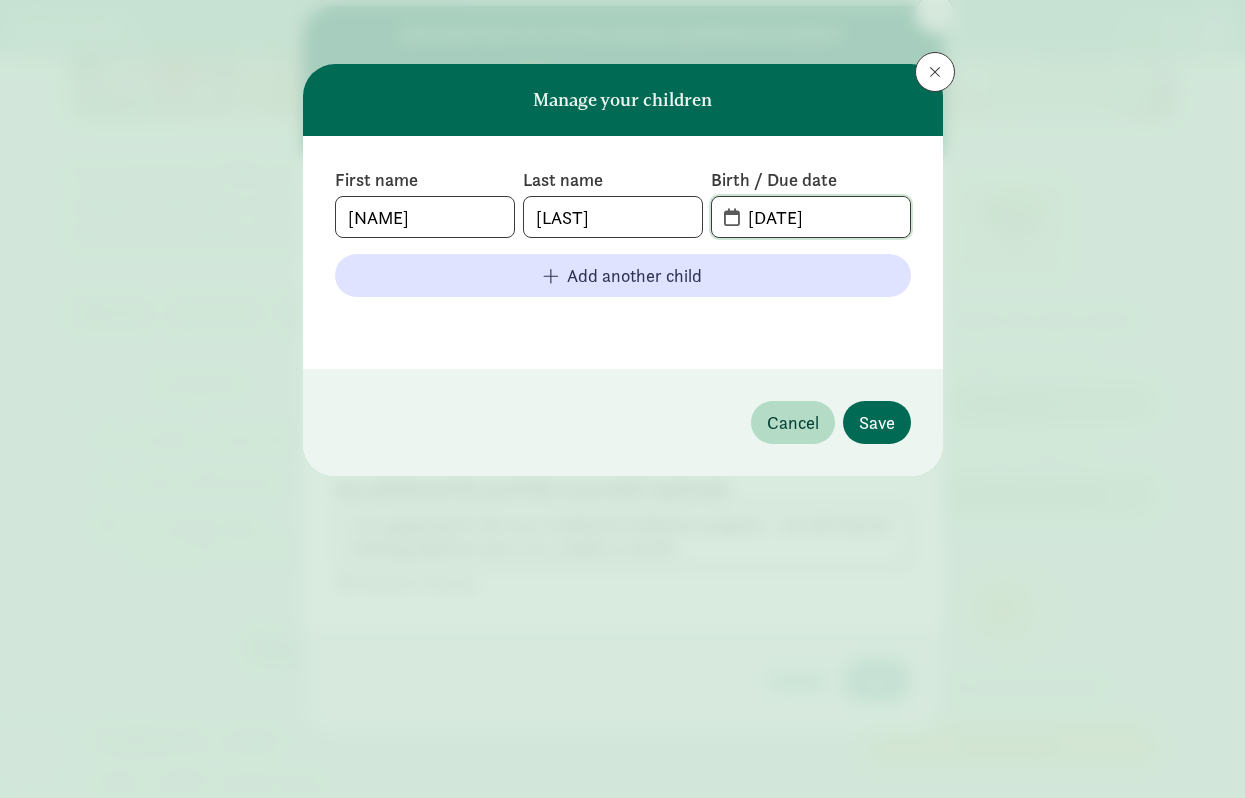 type on "[DATE]" 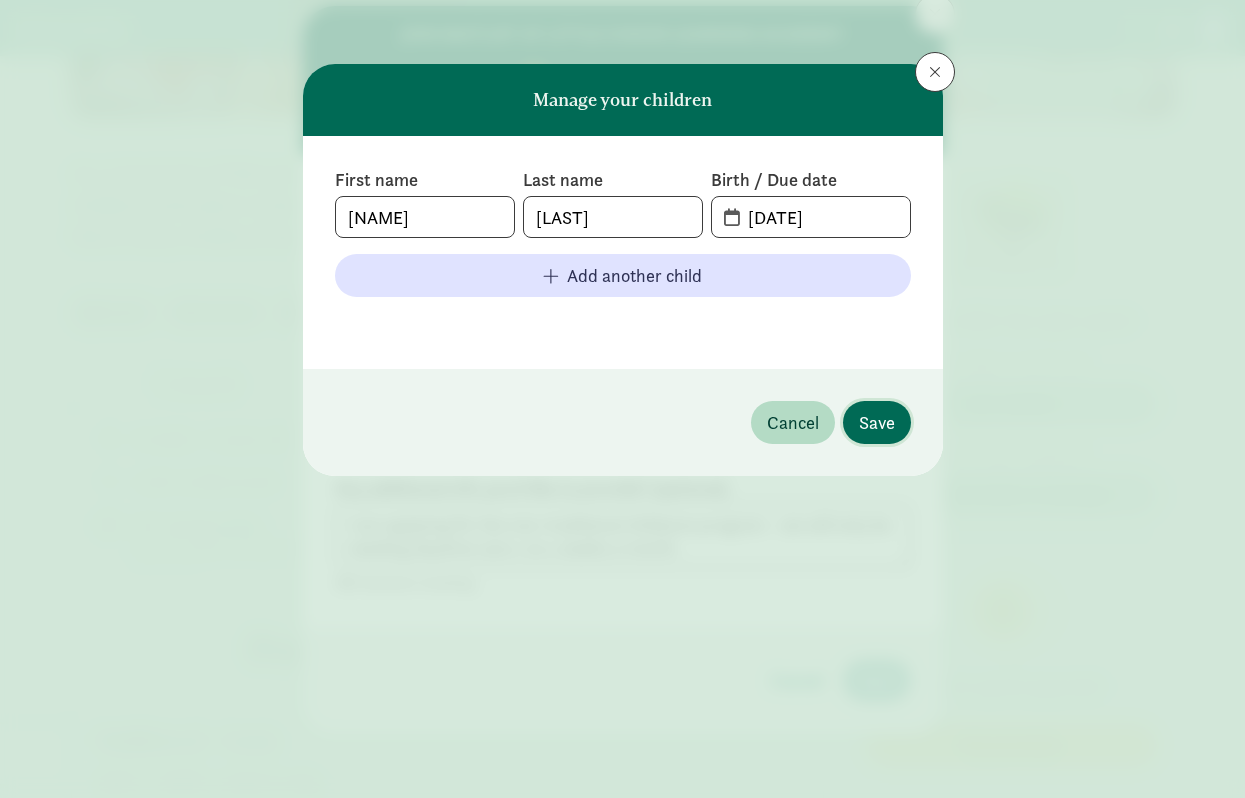click on "Save" at bounding box center (877, 422) 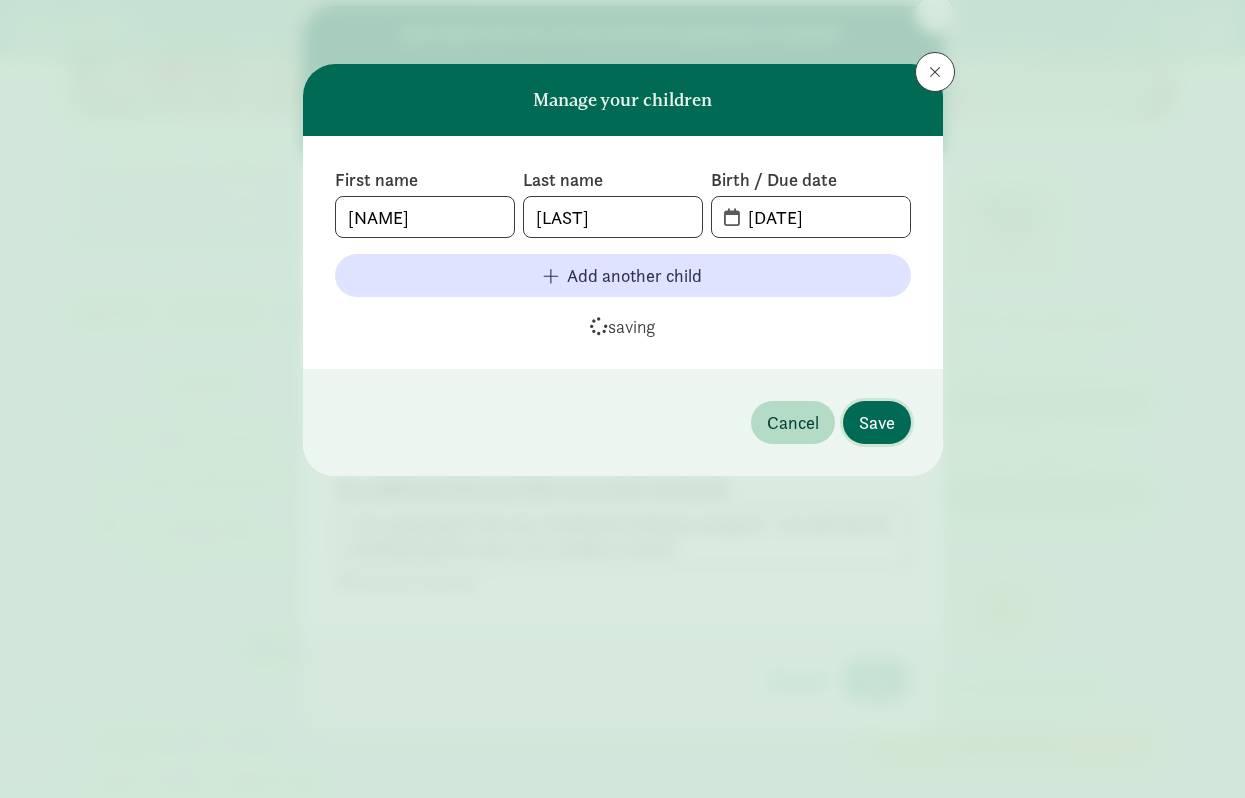 type 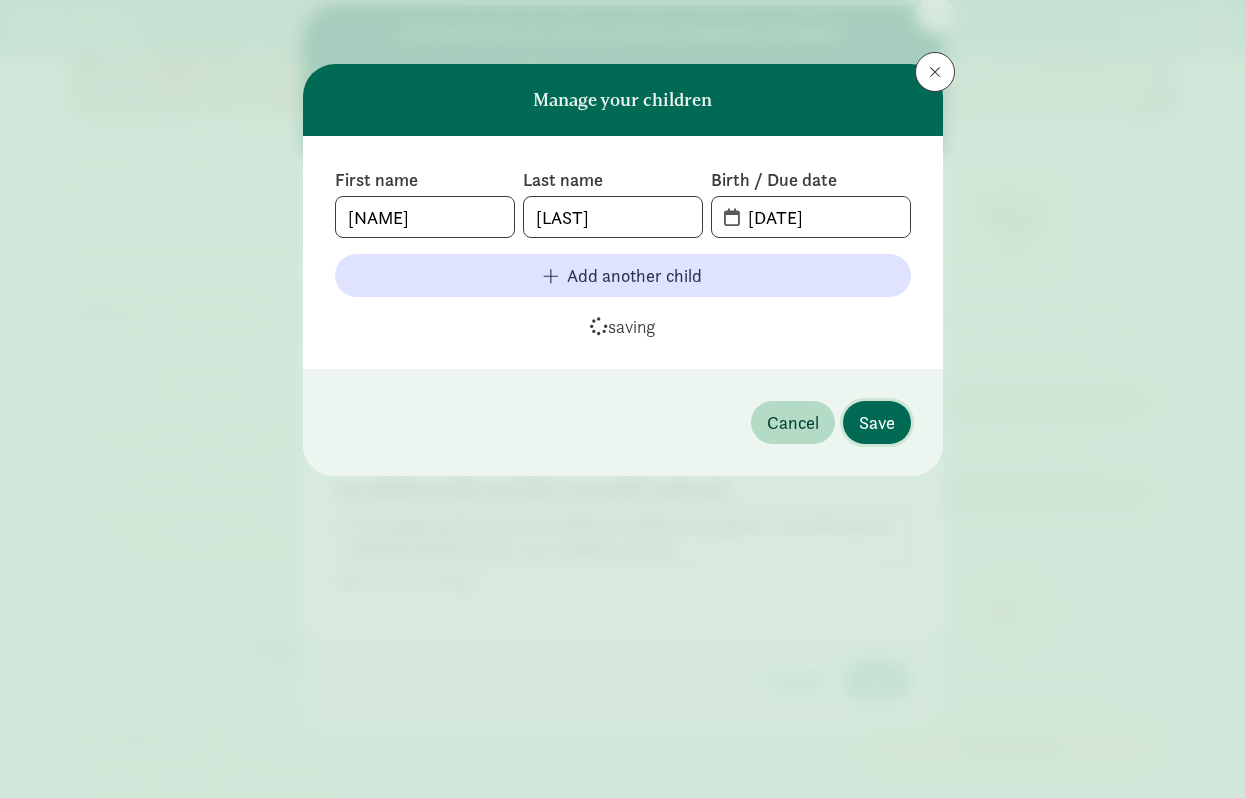 scroll, scrollTop: 57, scrollLeft: 0, axis: vertical 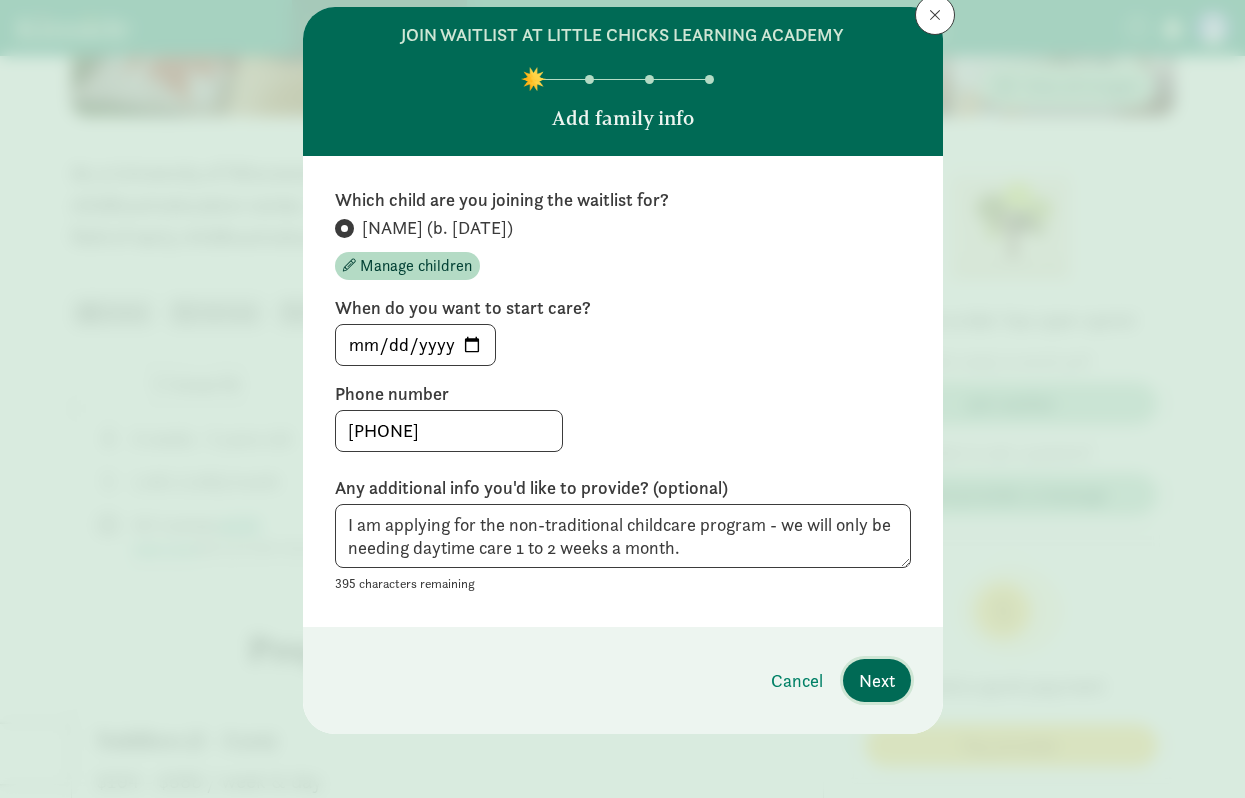 click on "Next" at bounding box center (877, 680) 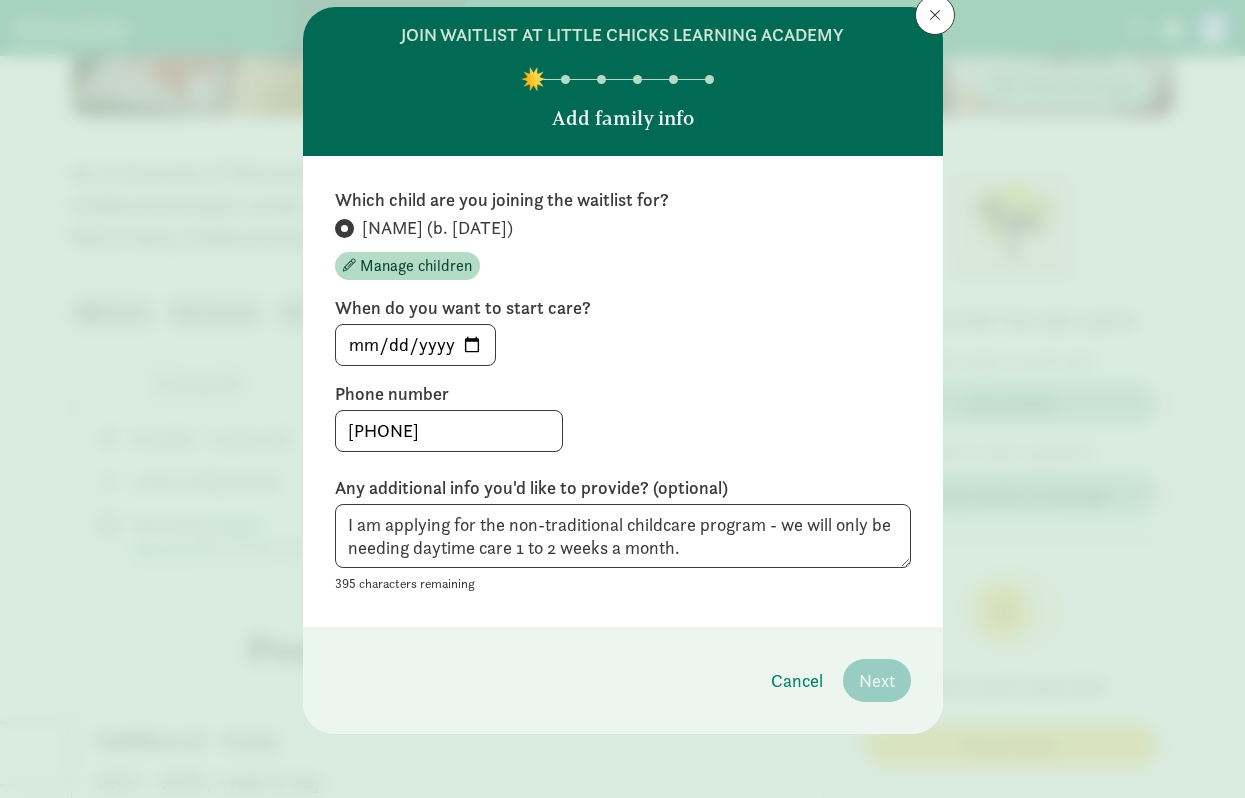 scroll, scrollTop: 0, scrollLeft: 0, axis: both 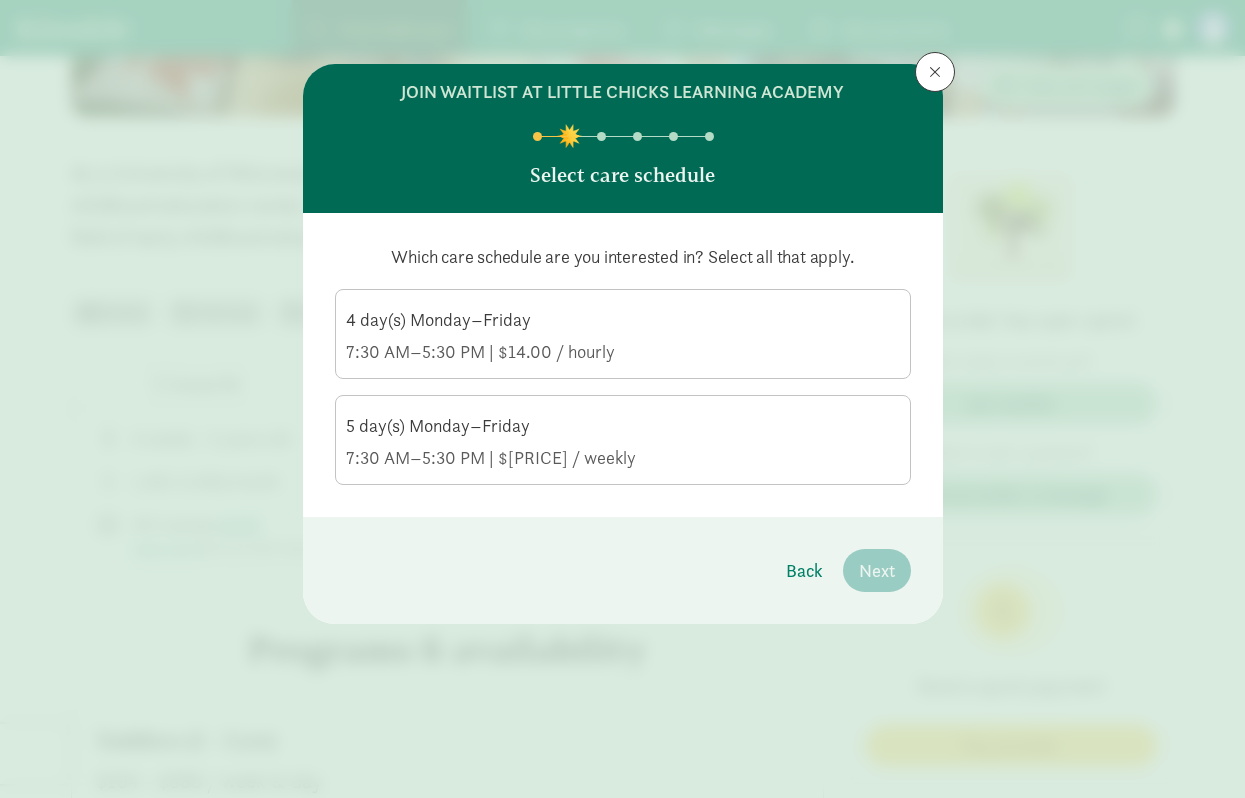 click on "5 day(s) Monday–Friday" 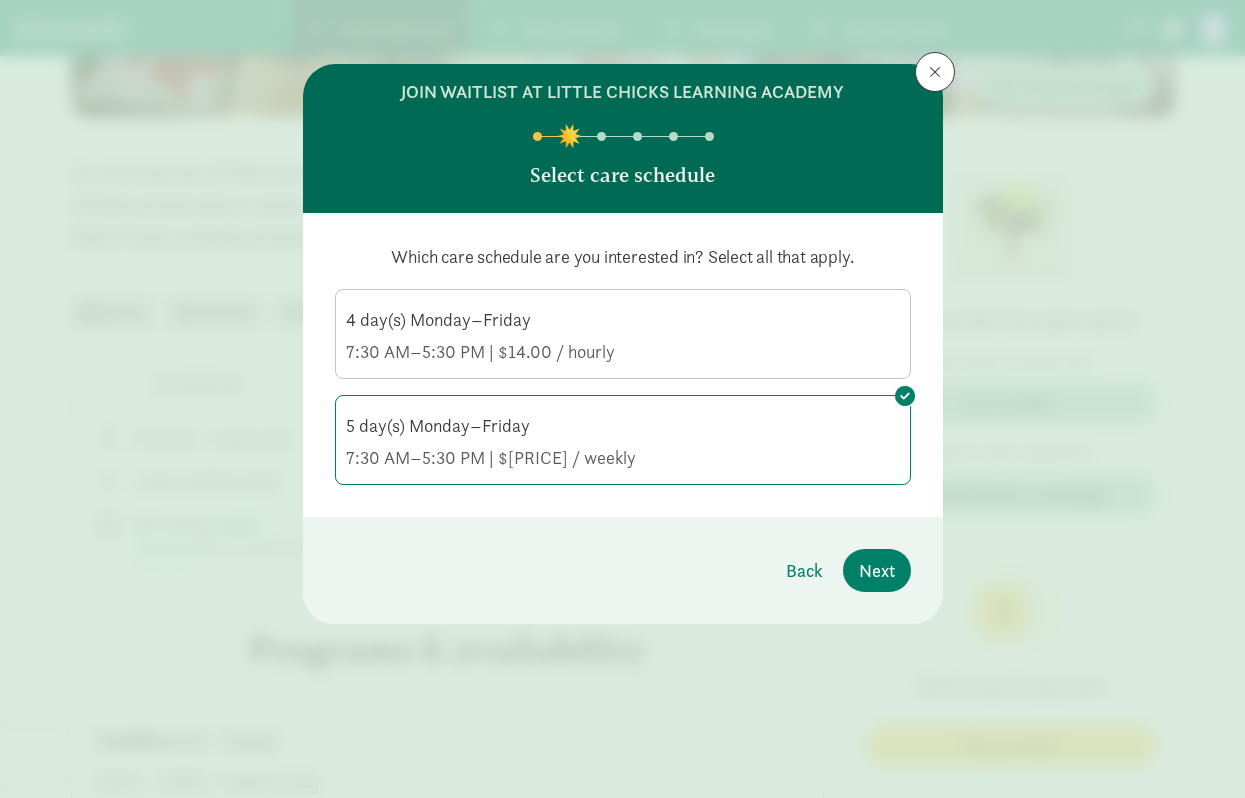 click on "4 day(s) Monday–Friday" 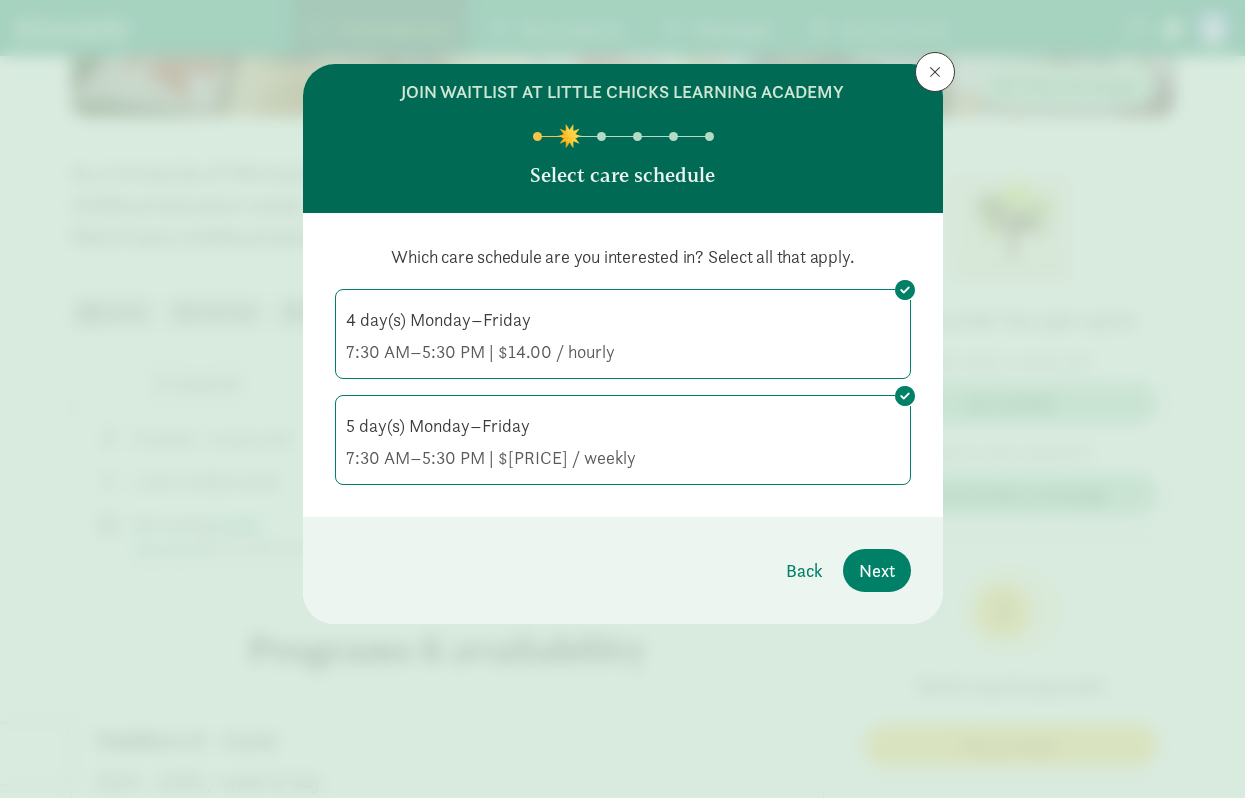 click on "4 day(s) Monday–Friday" 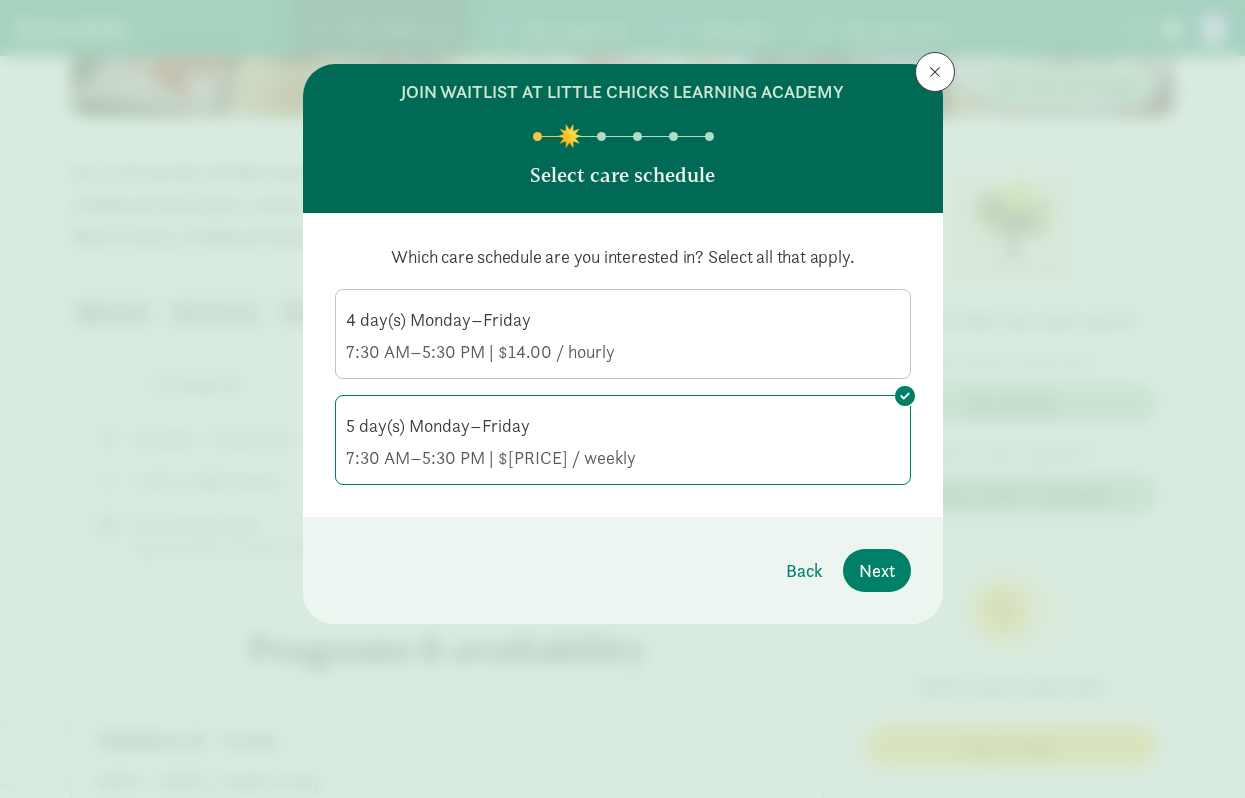 click on "4 day(s) Monday–Friday" 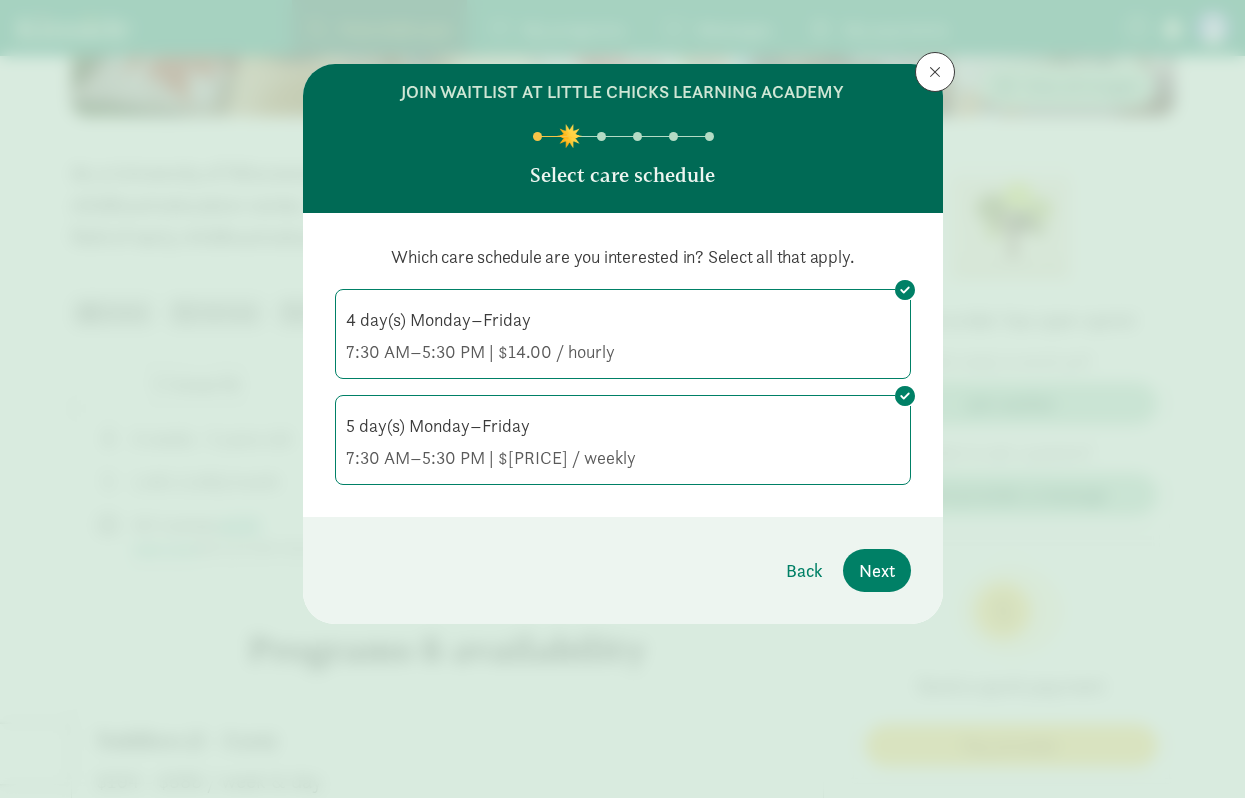 click on "7:30 AM–5:30 PM | $[PRICE] / weekly" 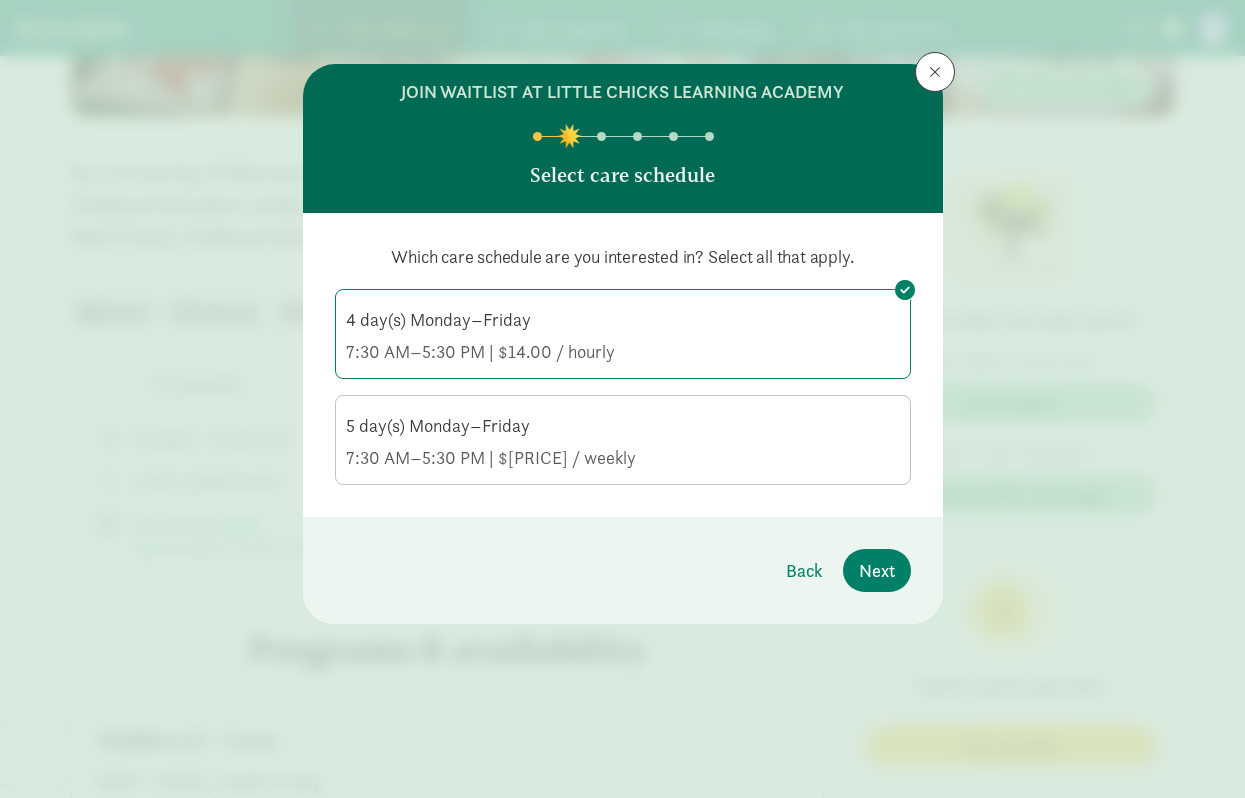 click on "7:30 AM–5:30 PM | $[PRICE] / weekly" 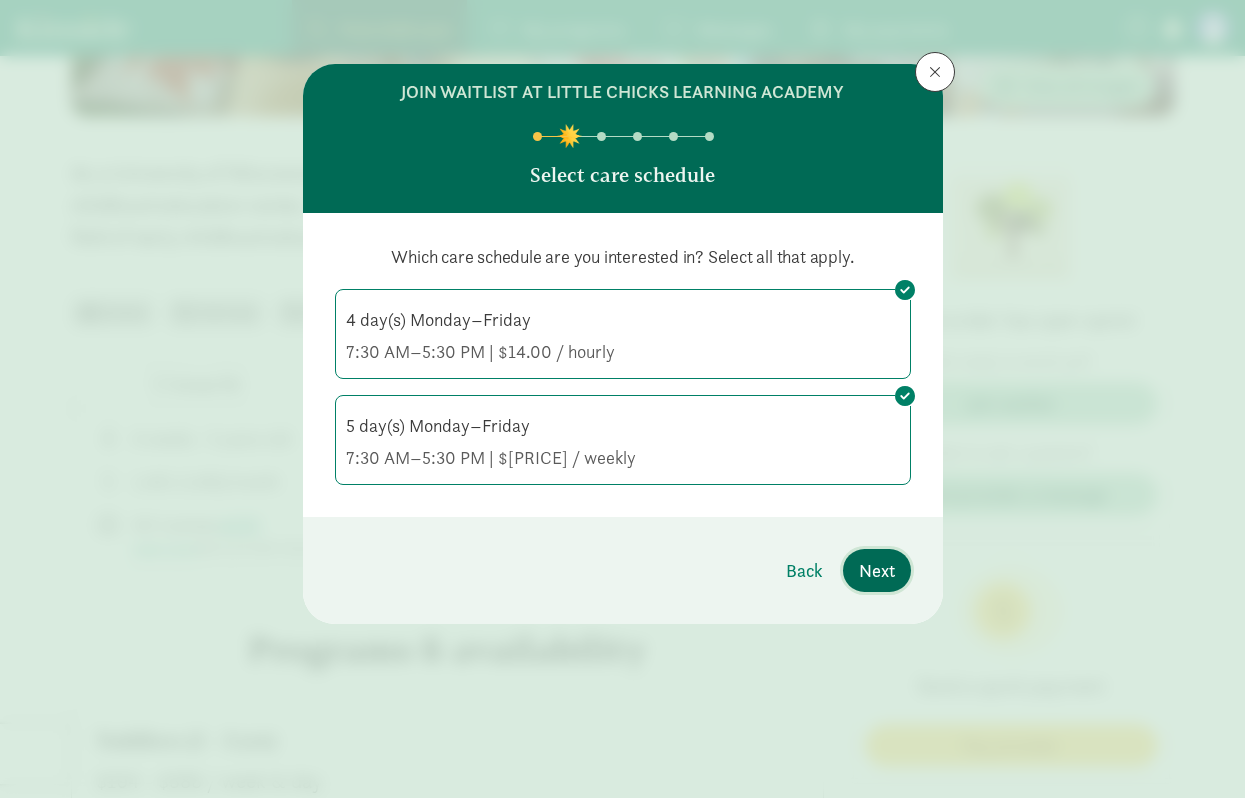 click on "Next" at bounding box center [877, 570] 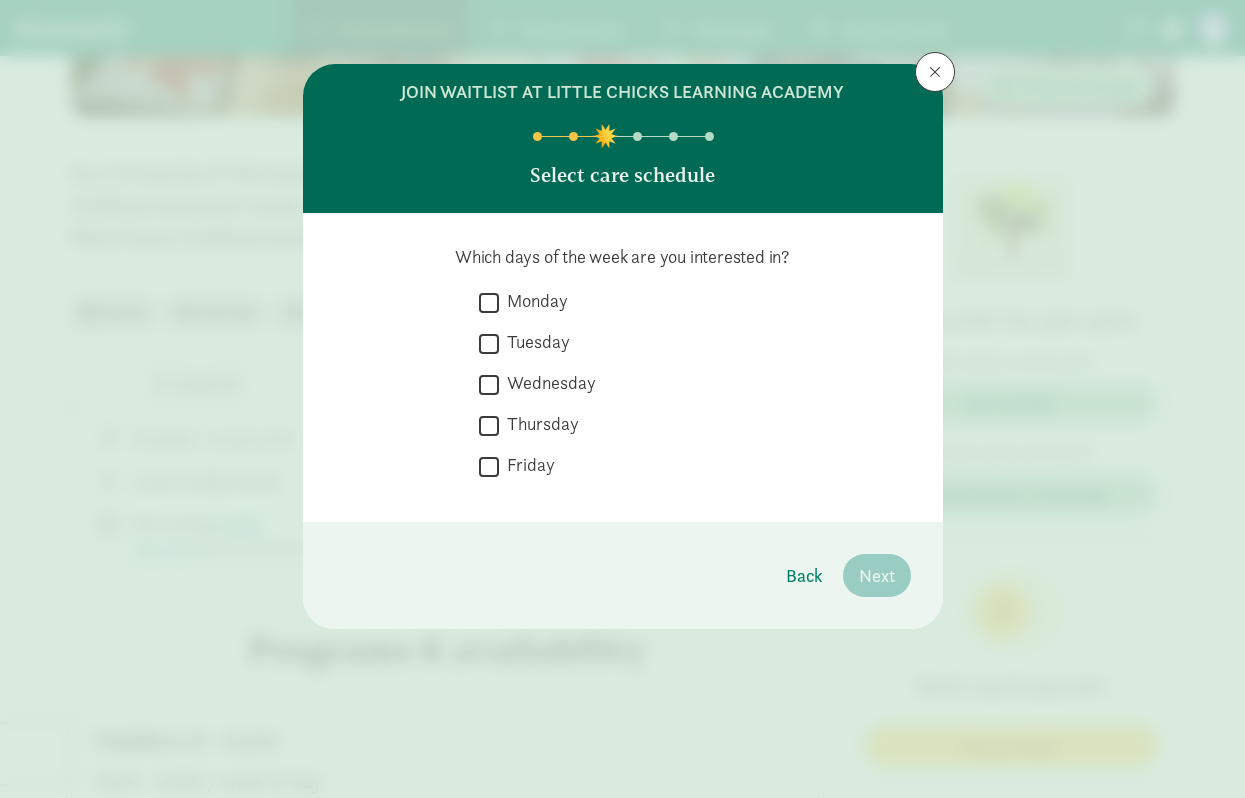 click on "Monday" at bounding box center [489, 302] 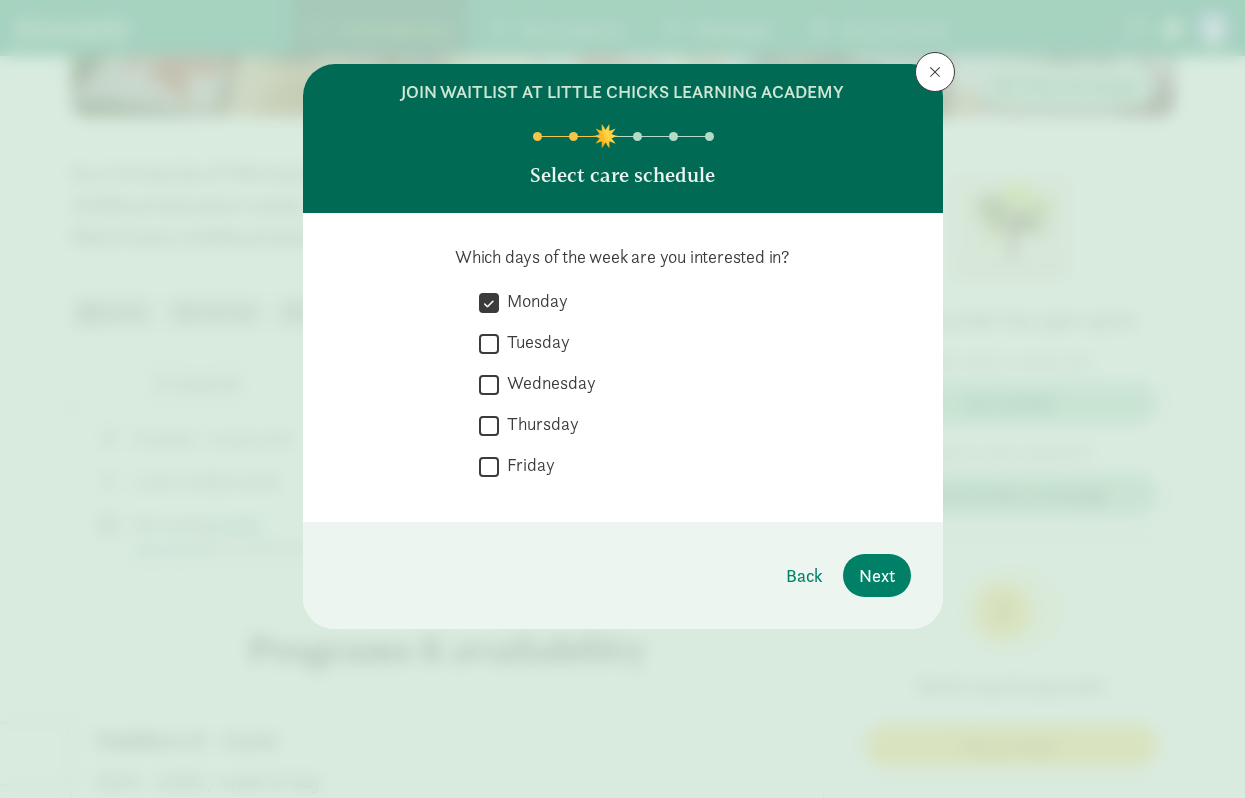 click on "Tuesday" at bounding box center (489, 343) 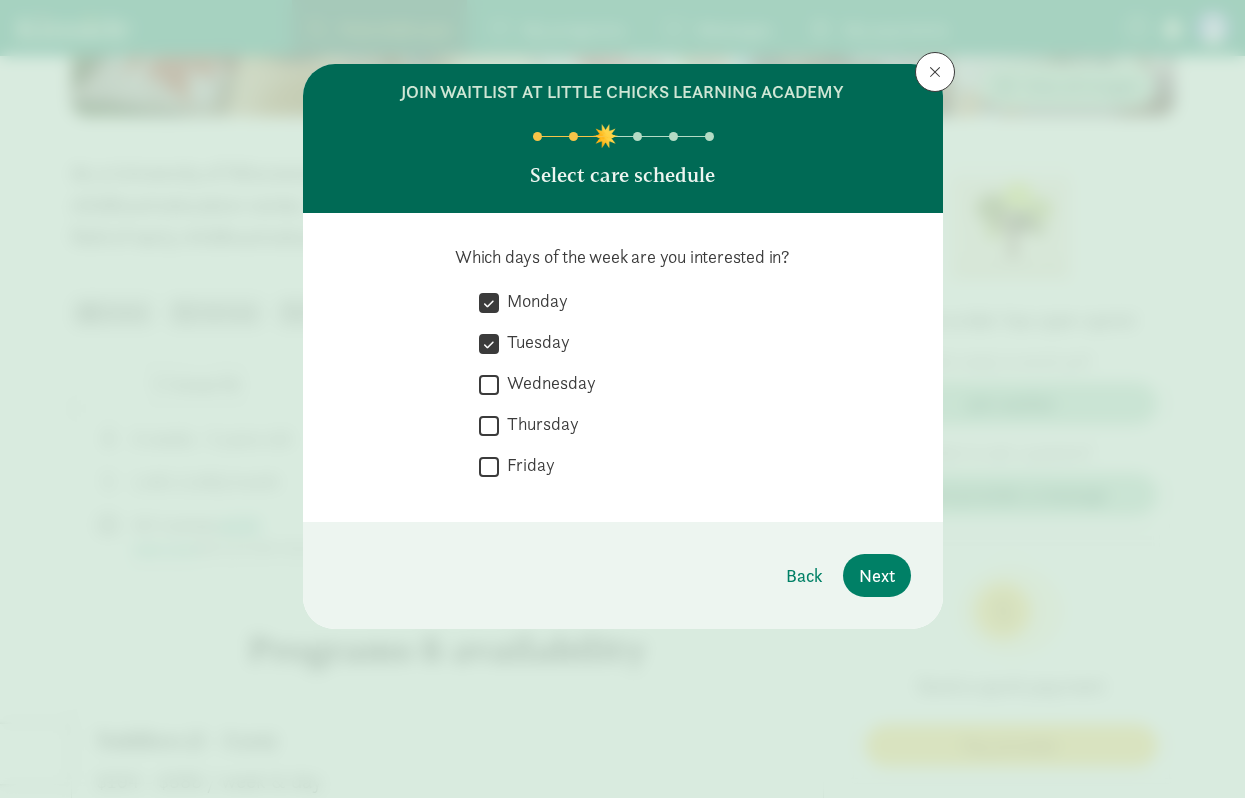 click on "Wednesday" at bounding box center [489, 384] 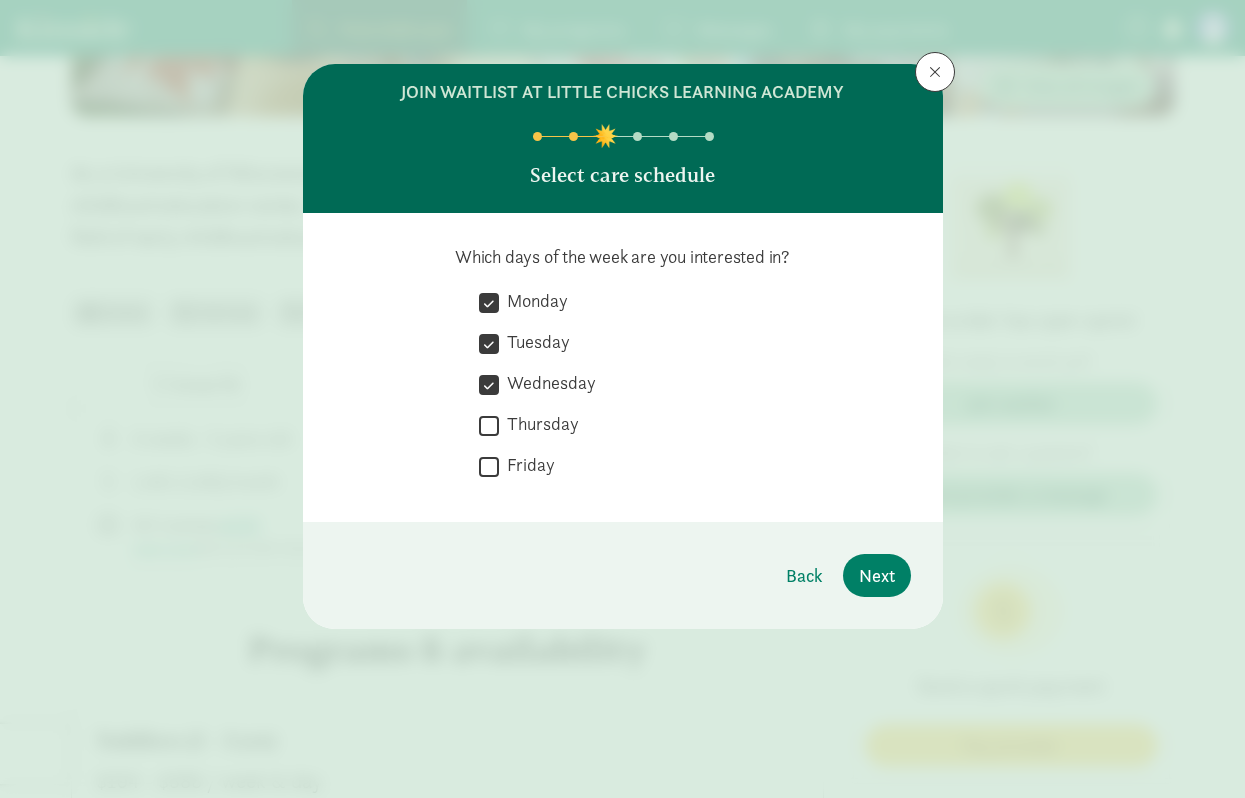 click on "Thursday" at bounding box center [489, 425] 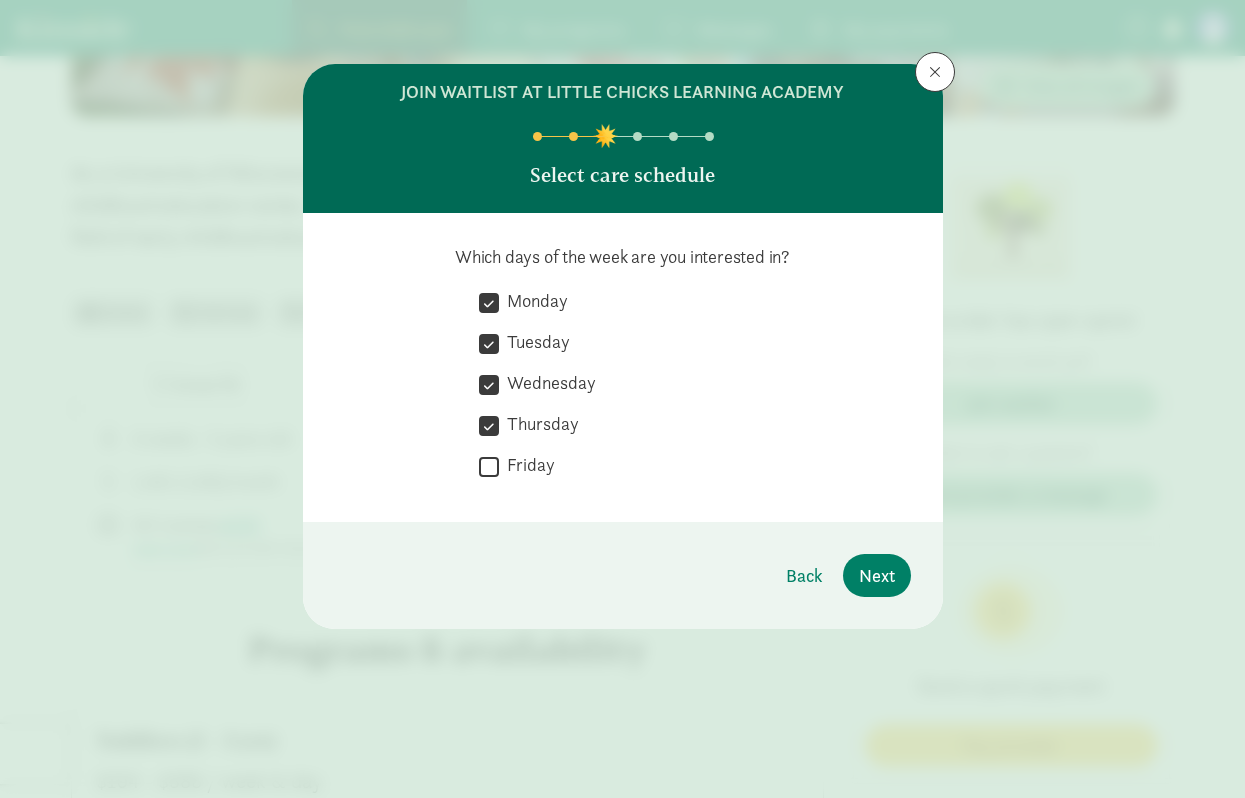 click on "Friday" at bounding box center [489, 466] 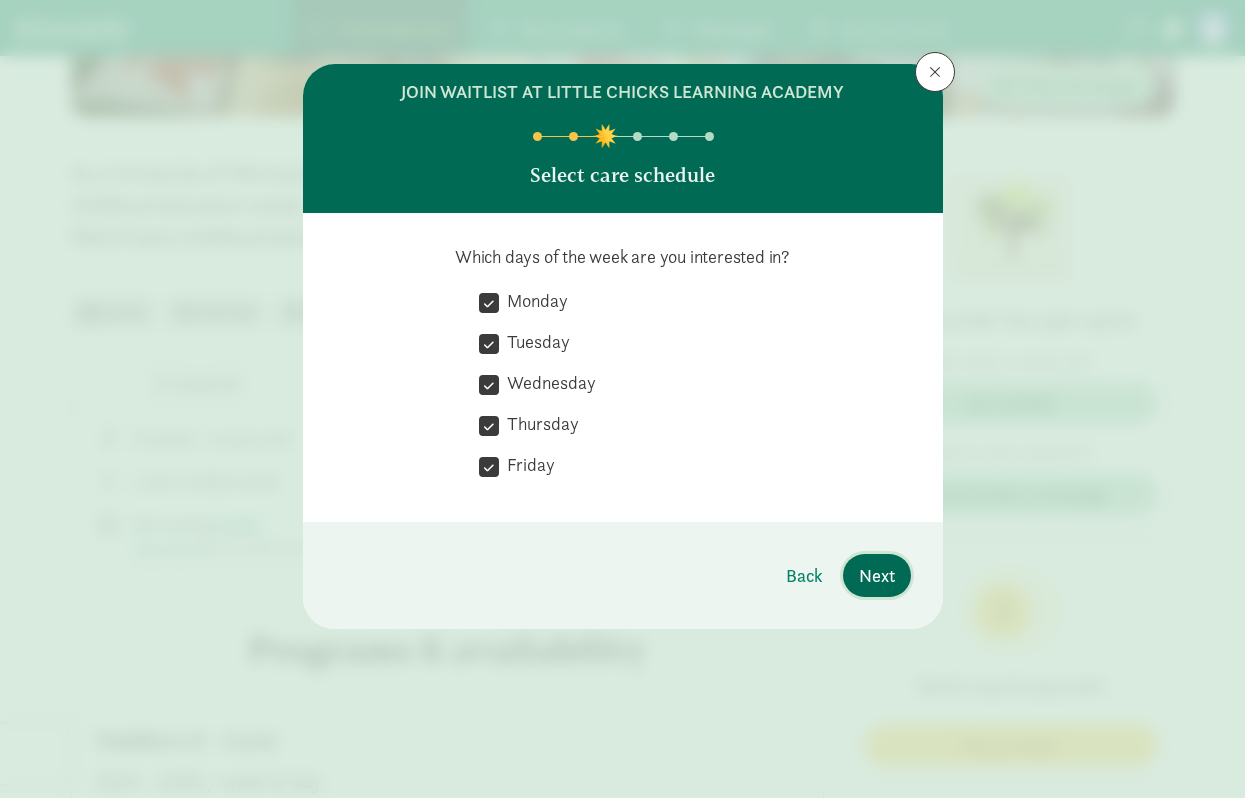 click on "Next" at bounding box center (877, 575) 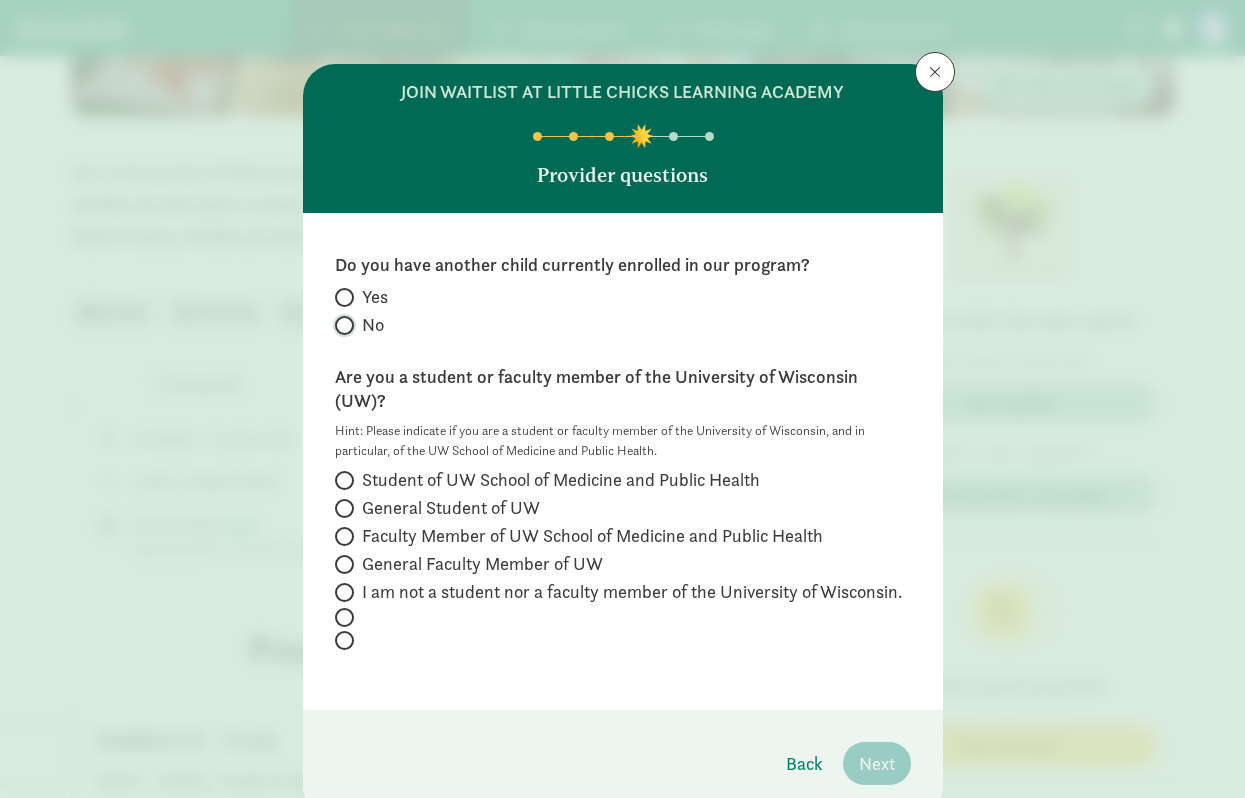 click on "No" at bounding box center [341, 325] 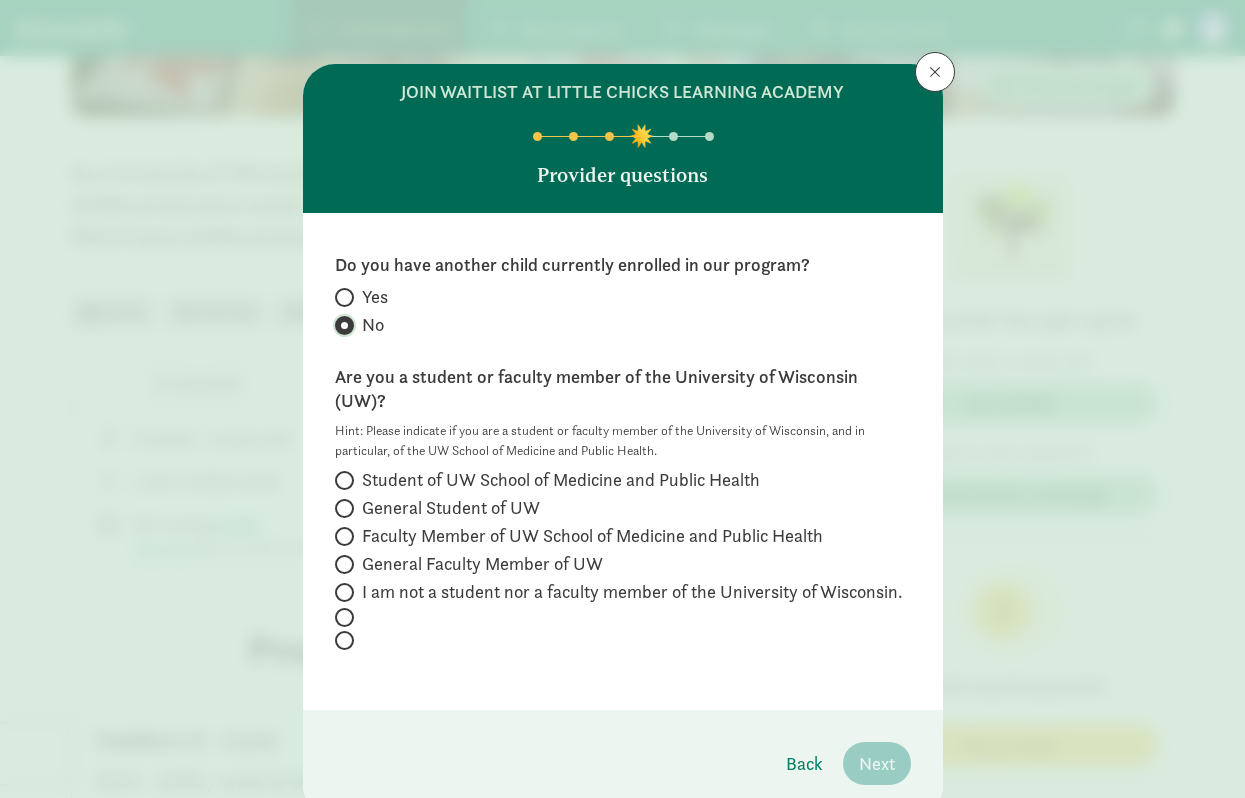 scroll, scrollTop: 39, scrollLeft: 0, axis: vertical 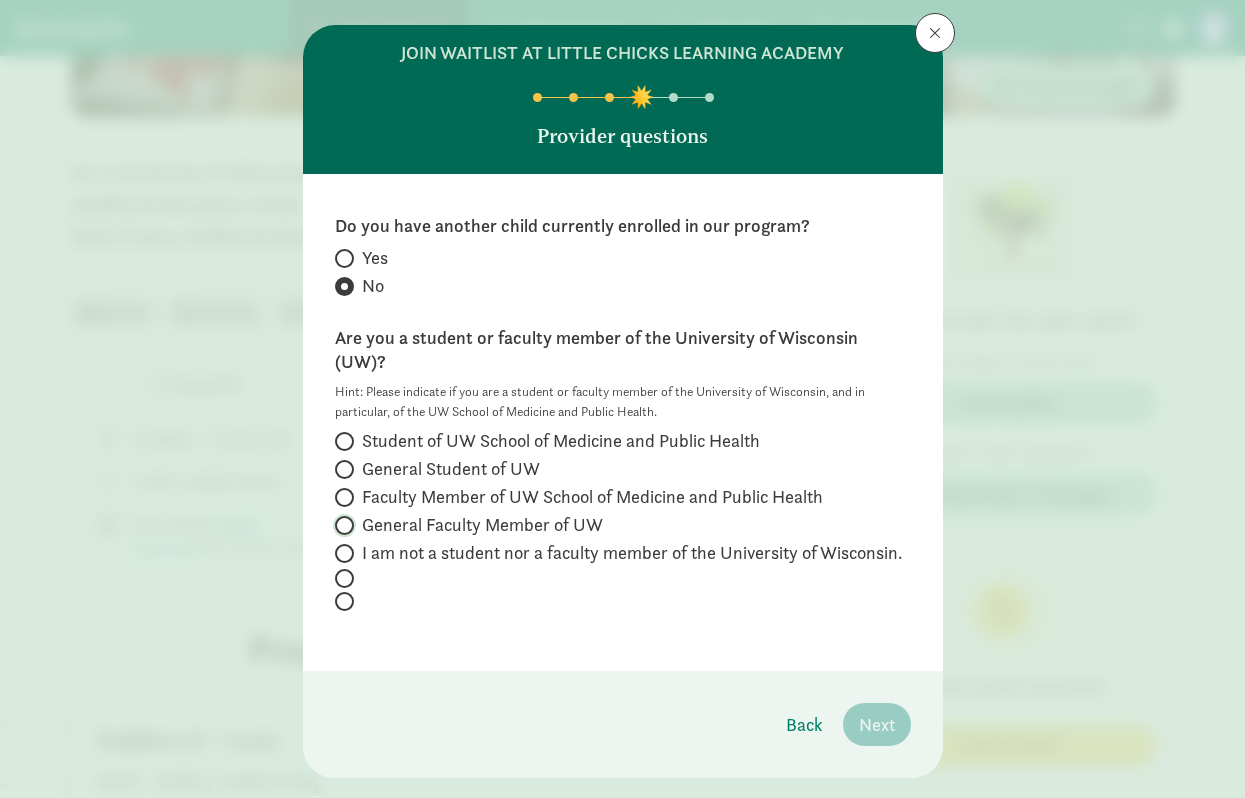 click on "General Faculty Member of UW" at bounding box center [341, 525] 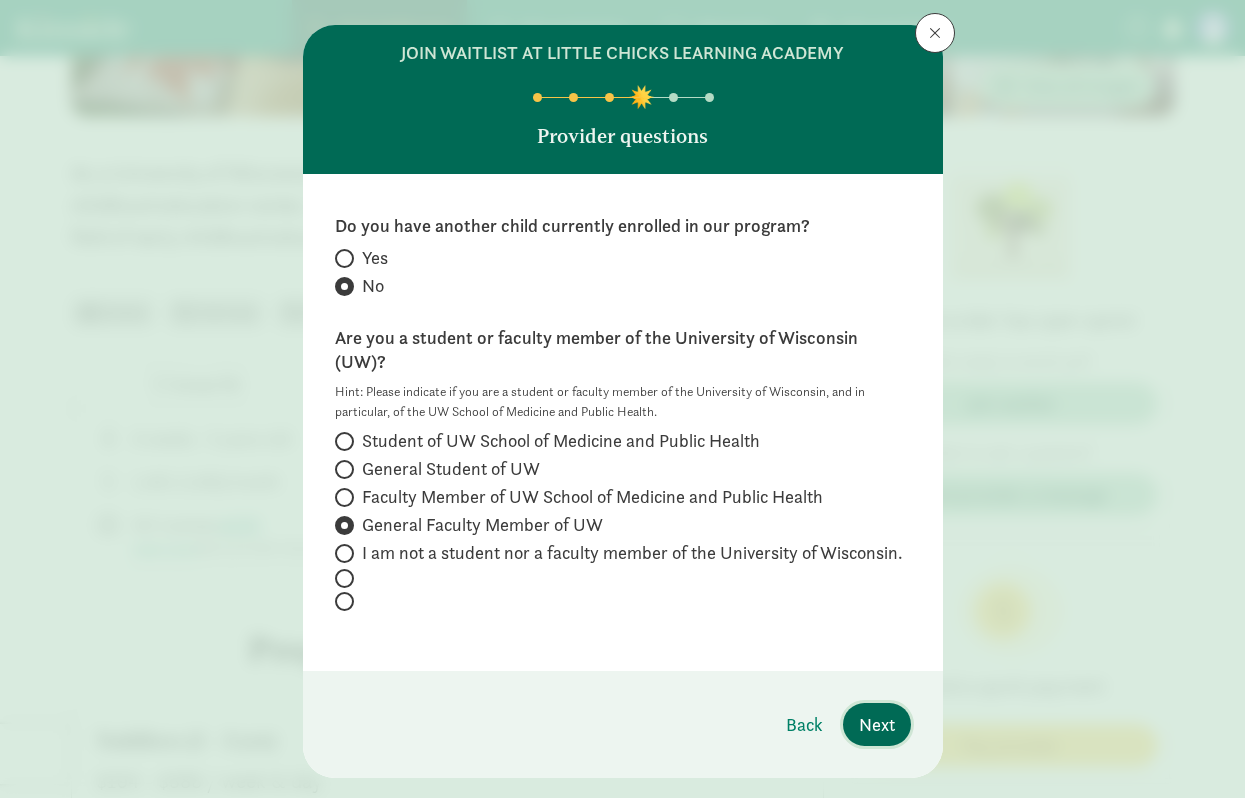 click on "Next" at bounding box center (877, 724) 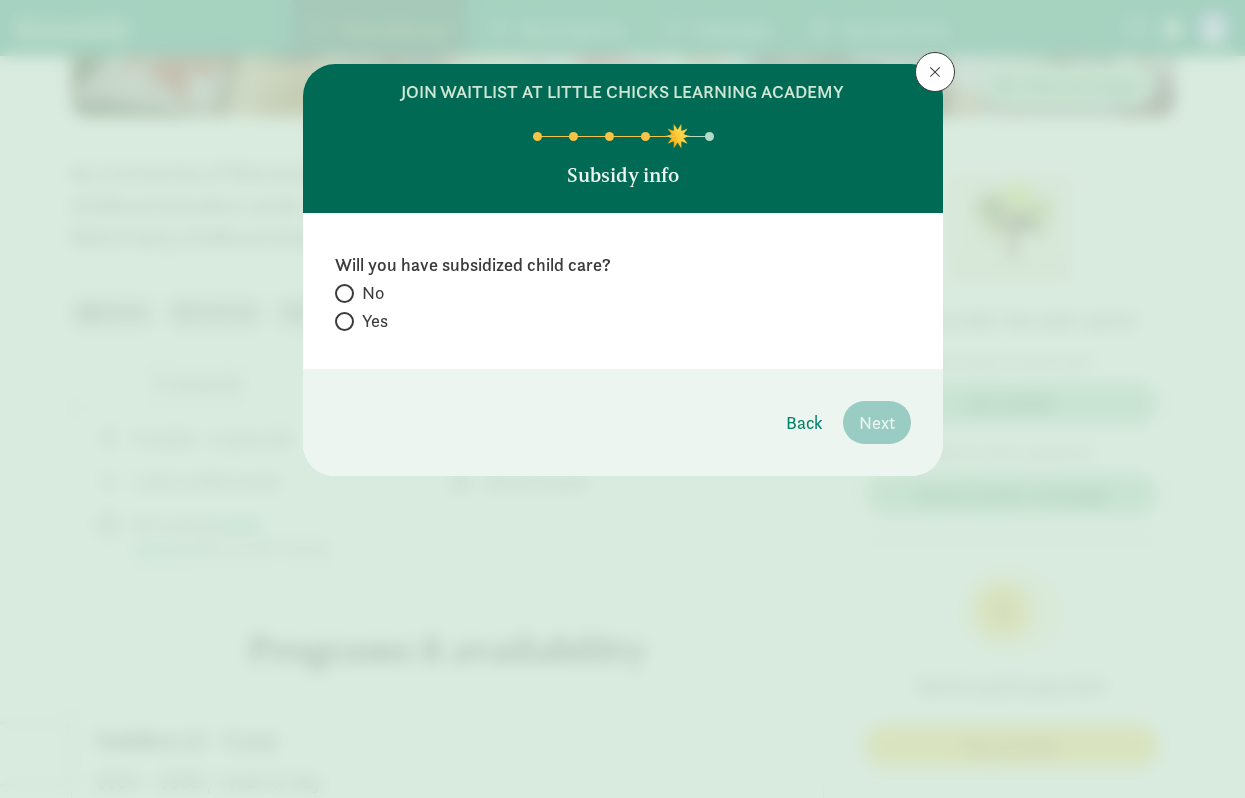 scroll, scrollTop: 0, scrollLeft: 0, axis: both 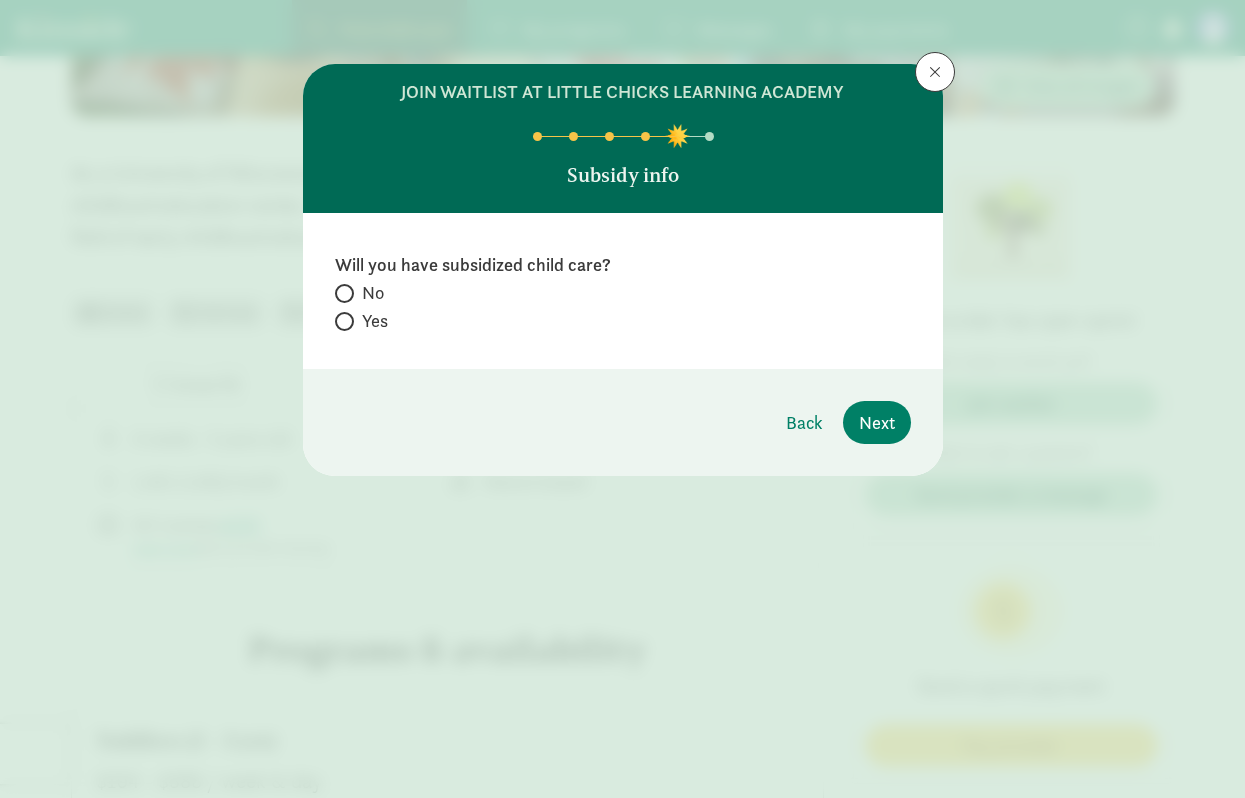 click at bounding box center [344, 293] 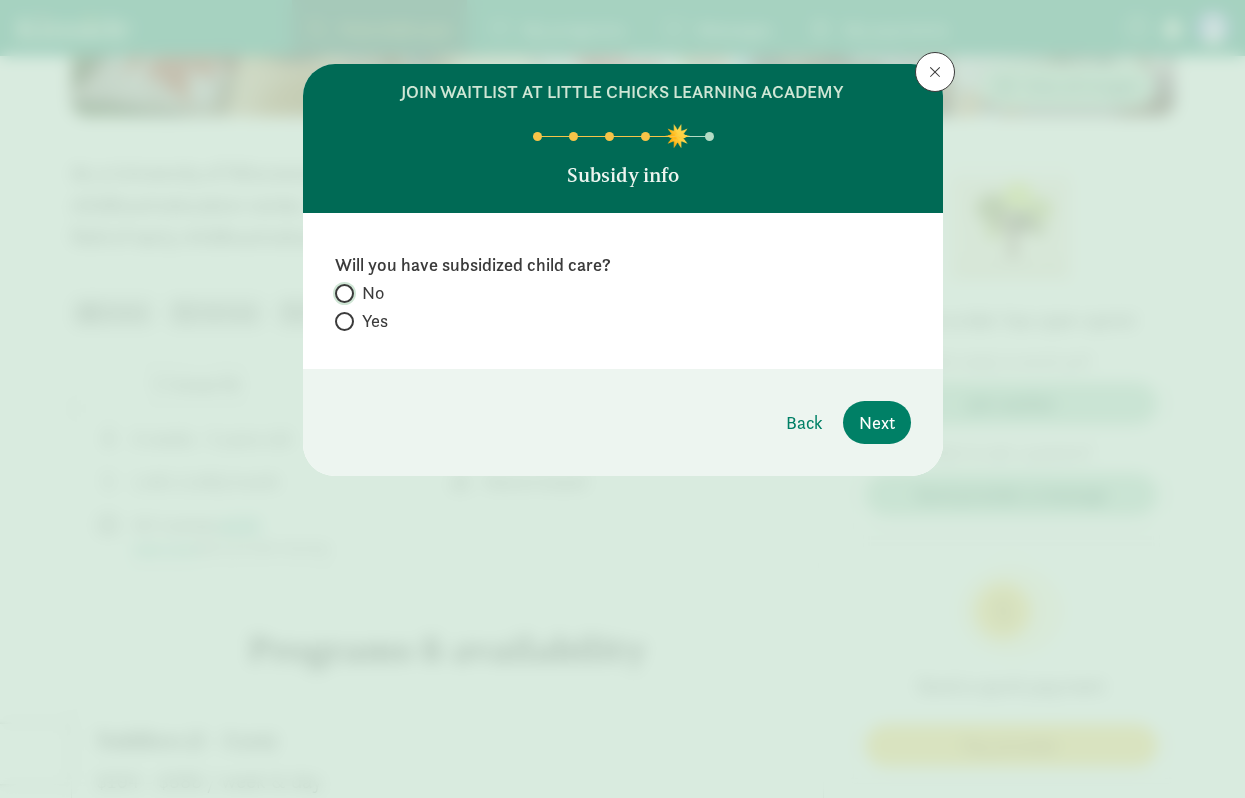 click on "No" at bounding box center [341, 293] 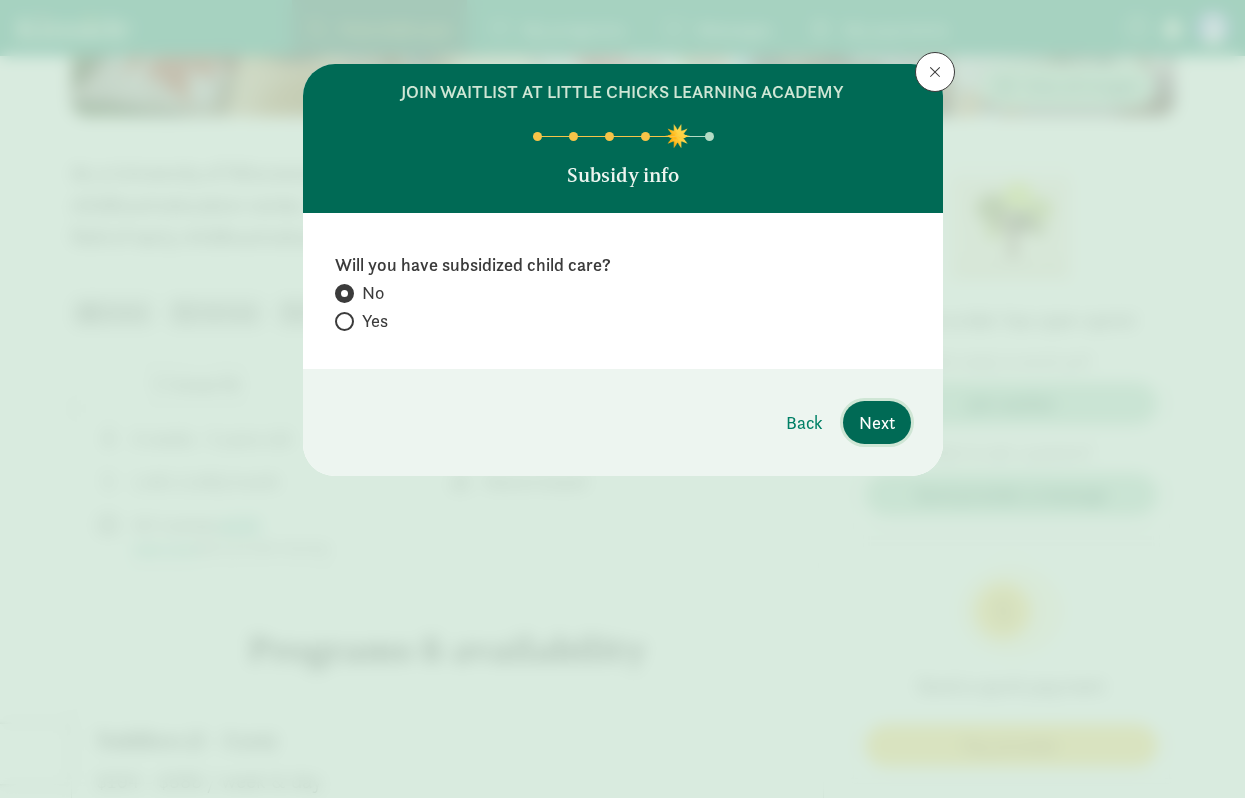click on "Next" at bounding box center (877, 422) 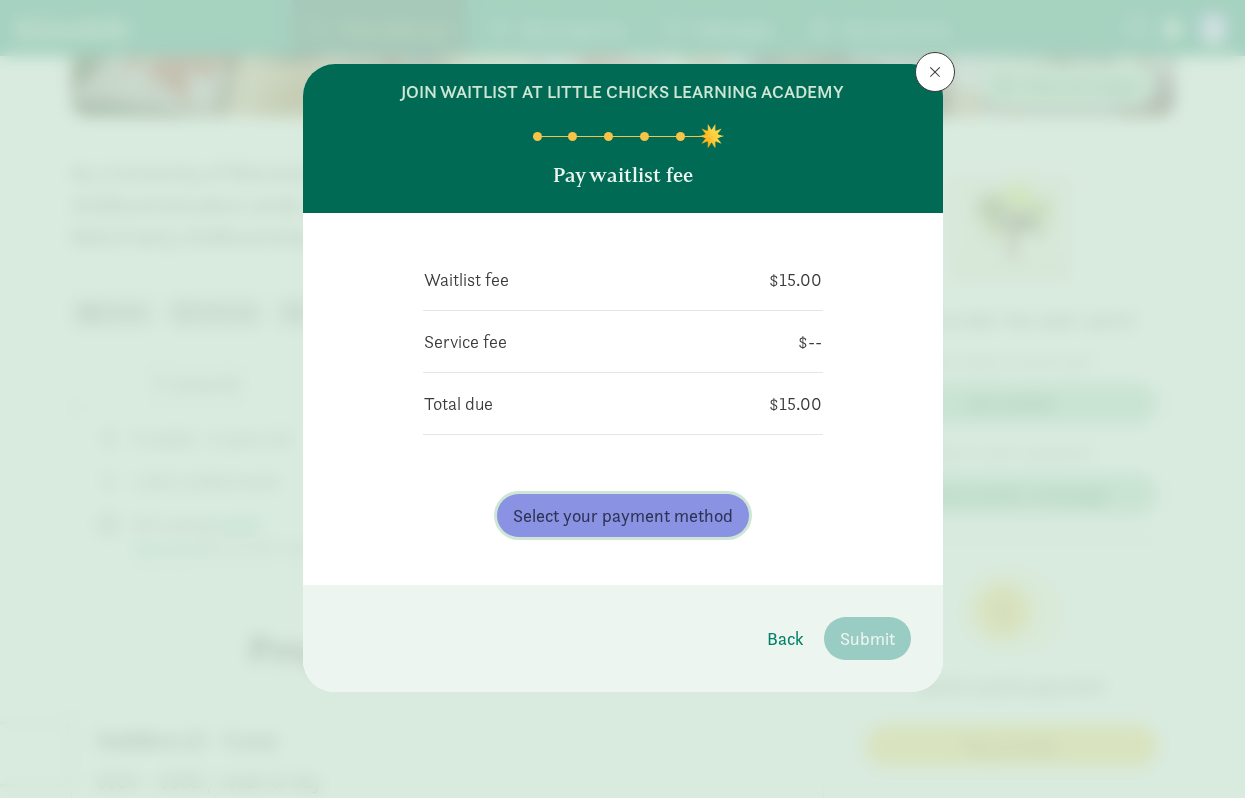 click on "Select your payment method" at bounding box center (623, 515) 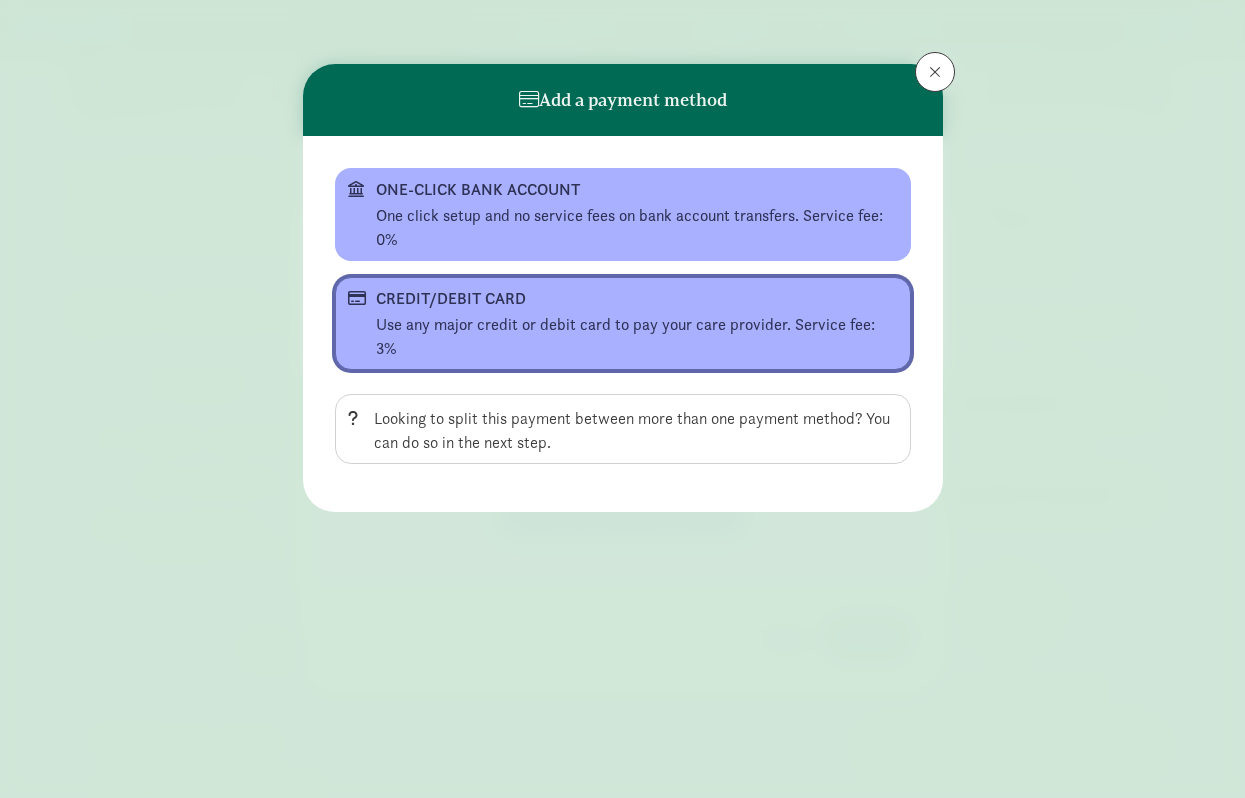 click on "CREDIT/DEBIT CARD     Use any major credit or debit card to pay your care provider. Service fee: 3%" at bounding box center [623, 323] 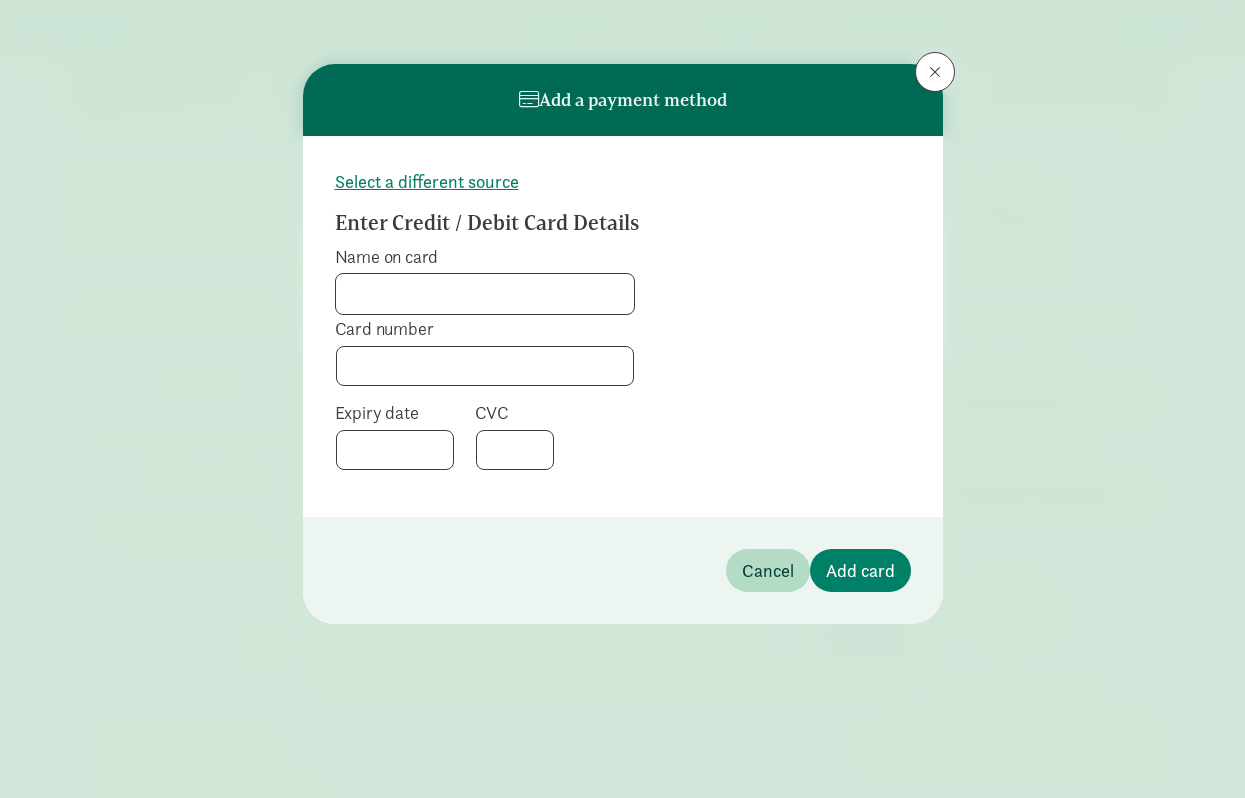 click on "Name on card" 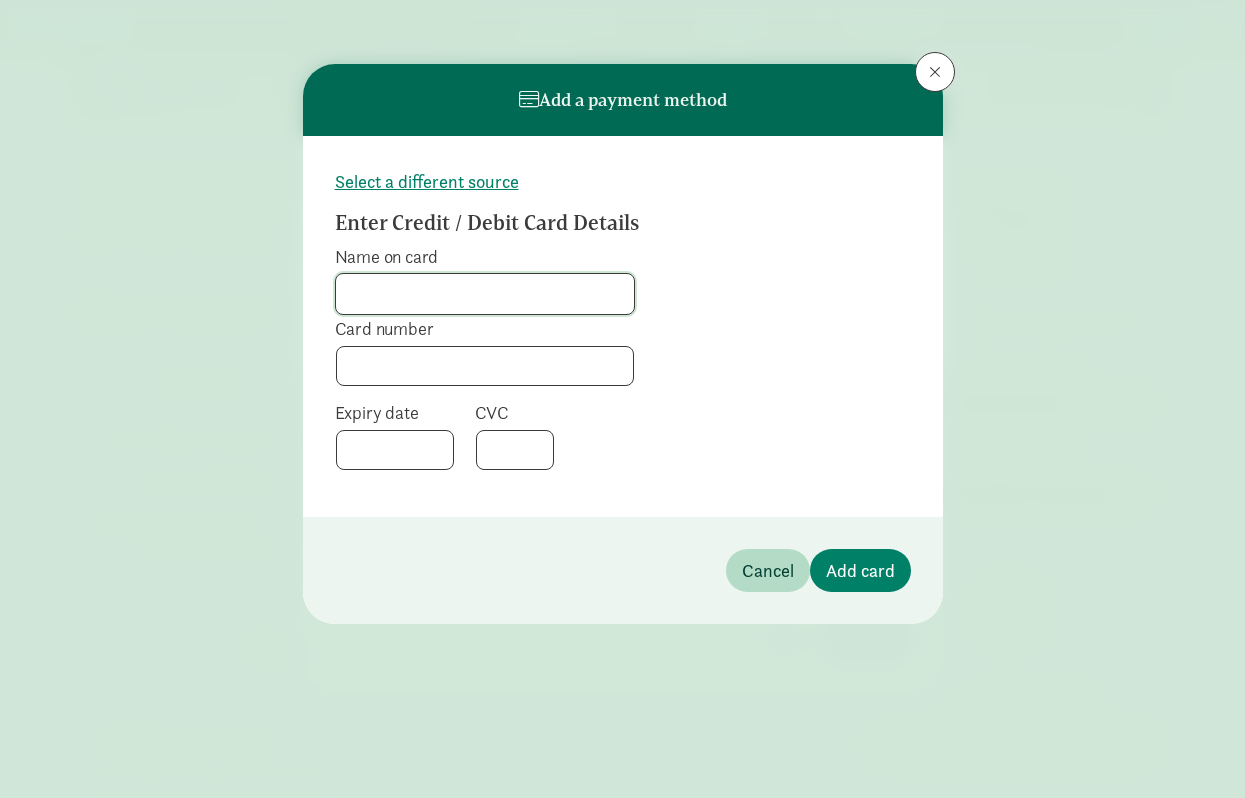 type on "[FIRST] [LAST]" 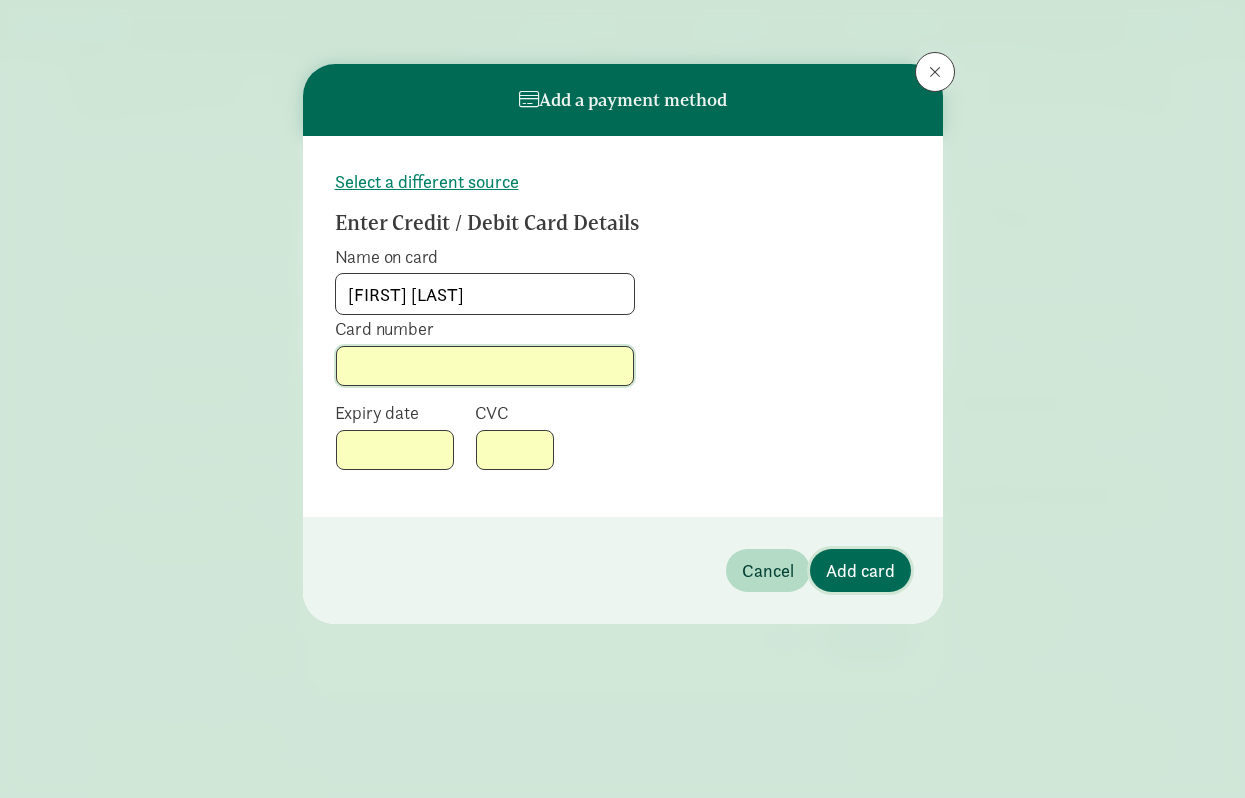 click on "Add card" at bounding box center [860, 570] 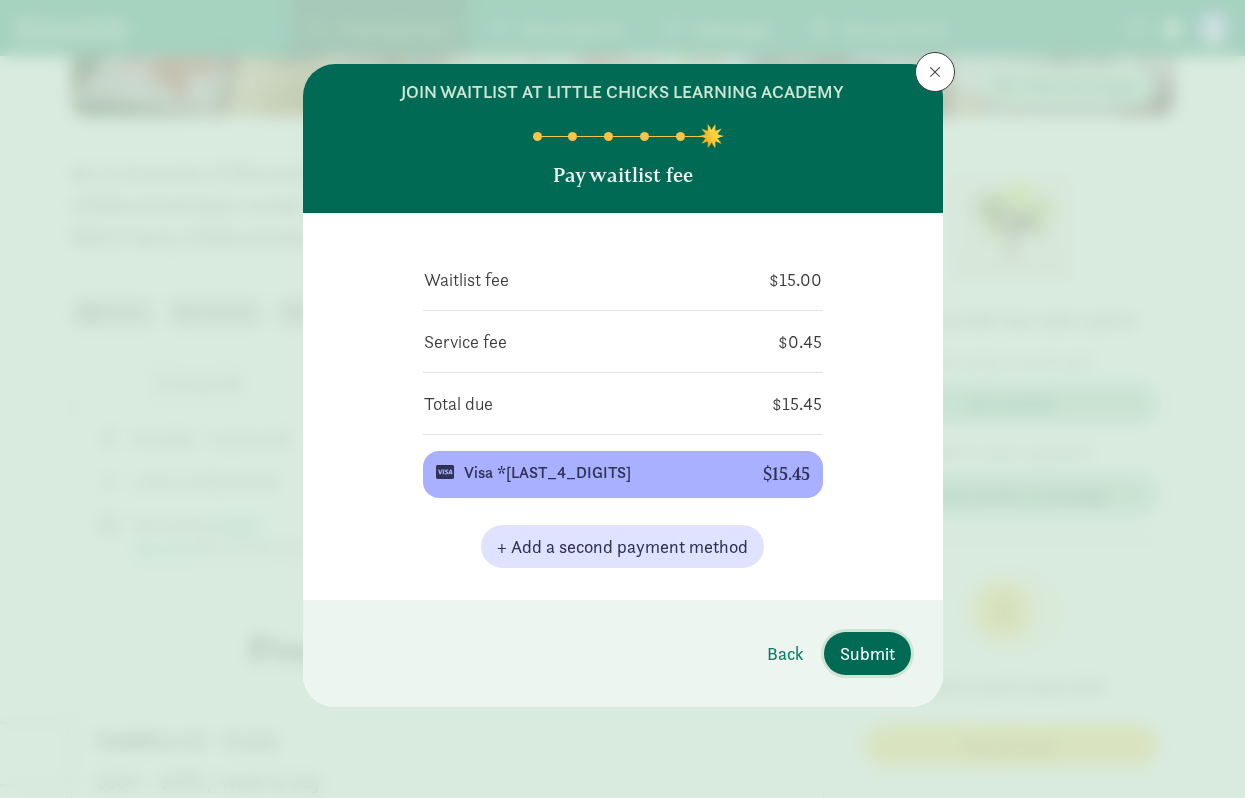 click on "Submit" at bounding box center [867, 653] 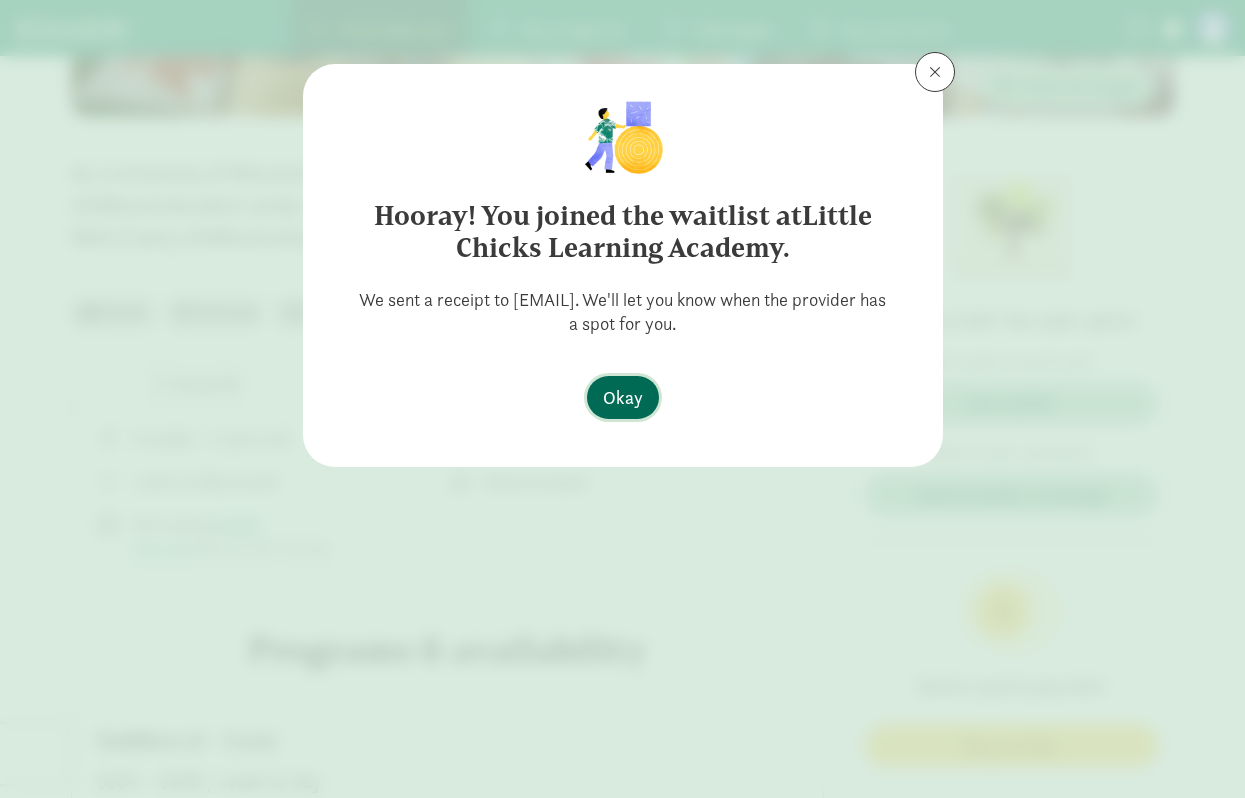 click on "Okay" at bounding box center [623, 397] 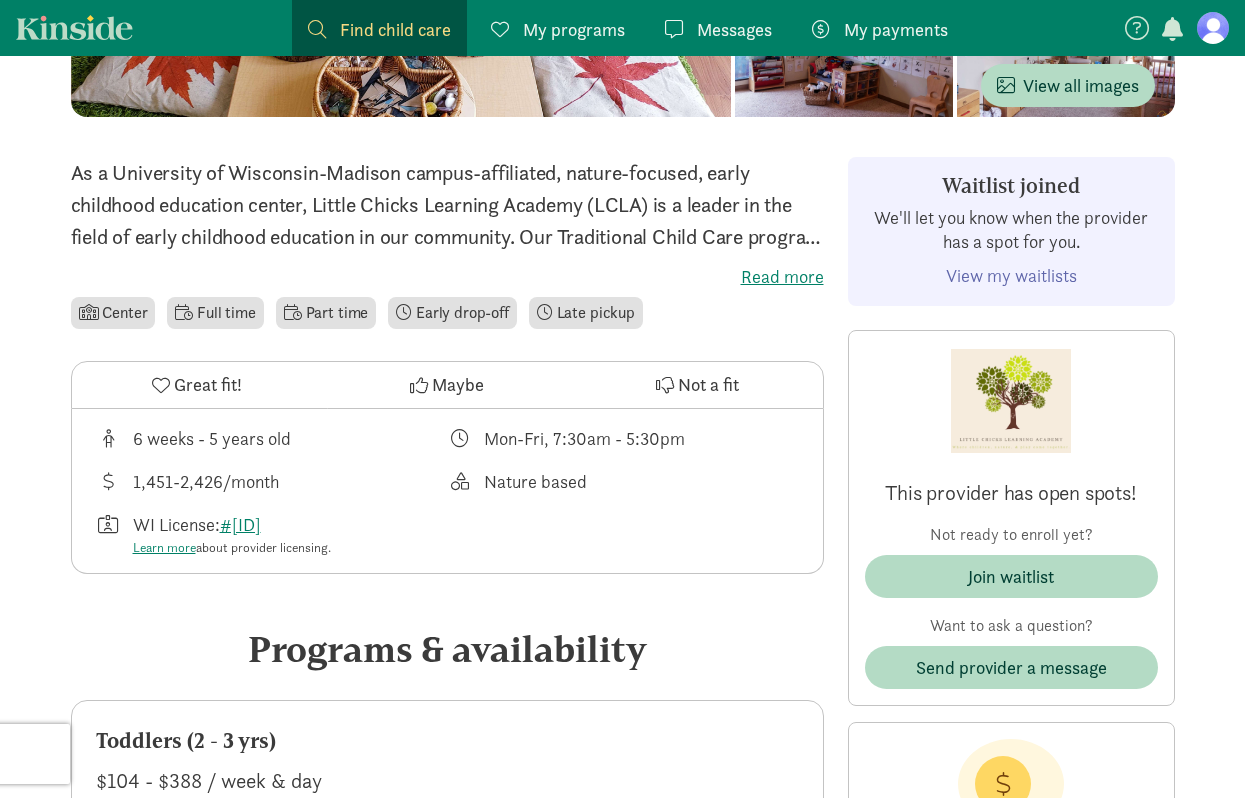 scroll, scrollTop: 0, scrollLeft: 0, axis: both 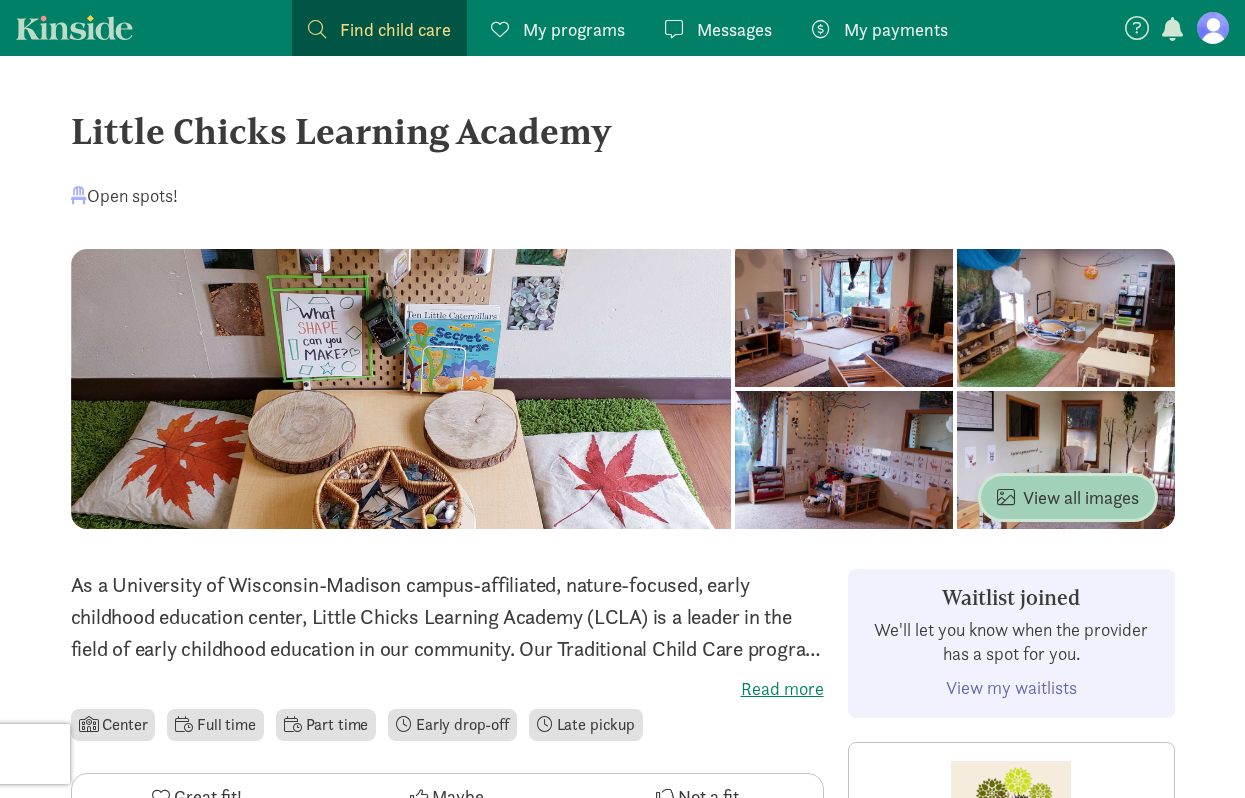 click on "View all images" at bounding box center (1068, 497) 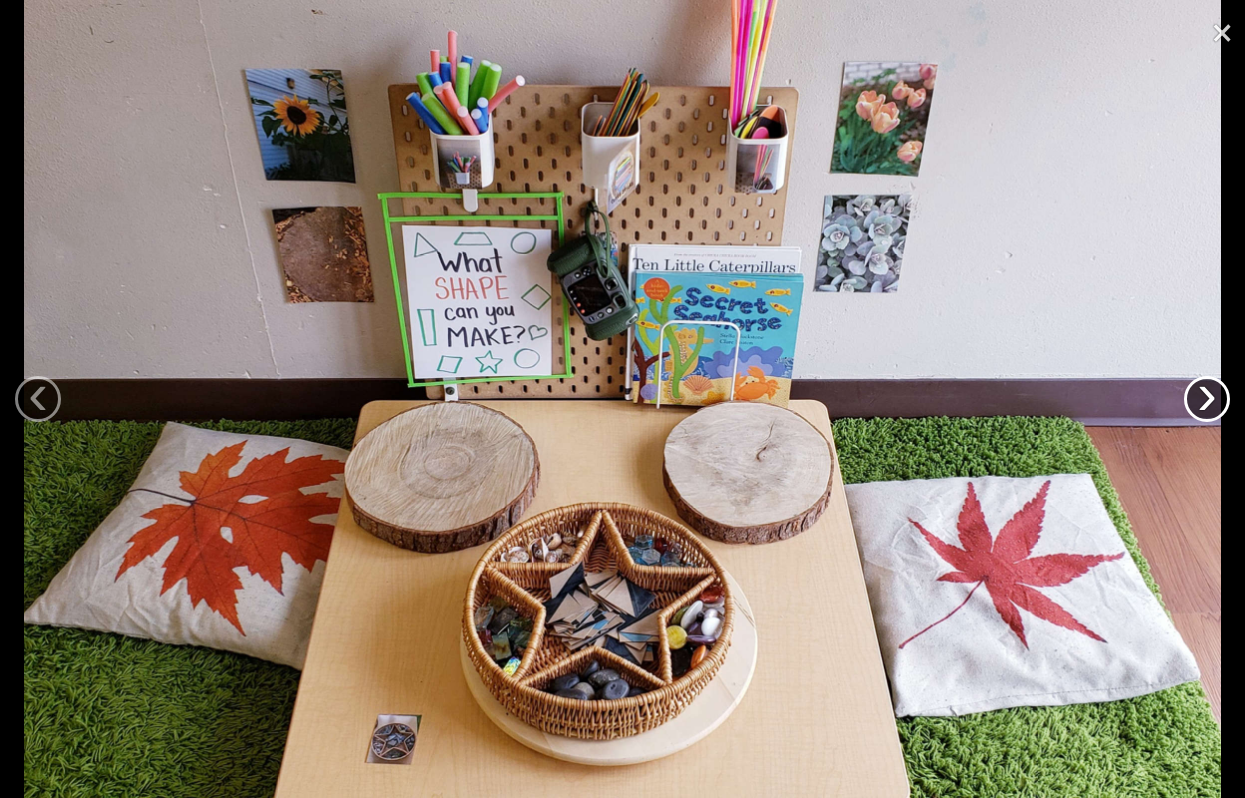 click on "›" at bounding box center [1207, 399] 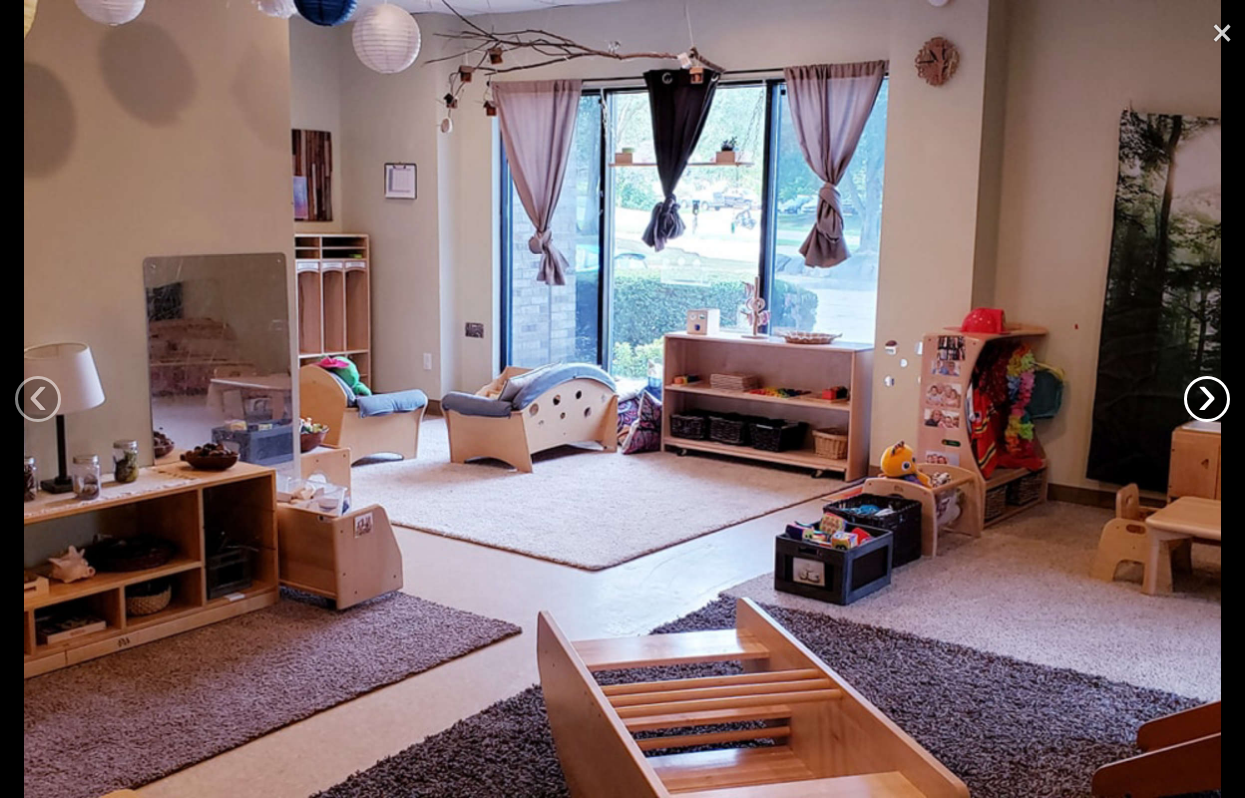 click on "›" at bounding box center [1207, 399] 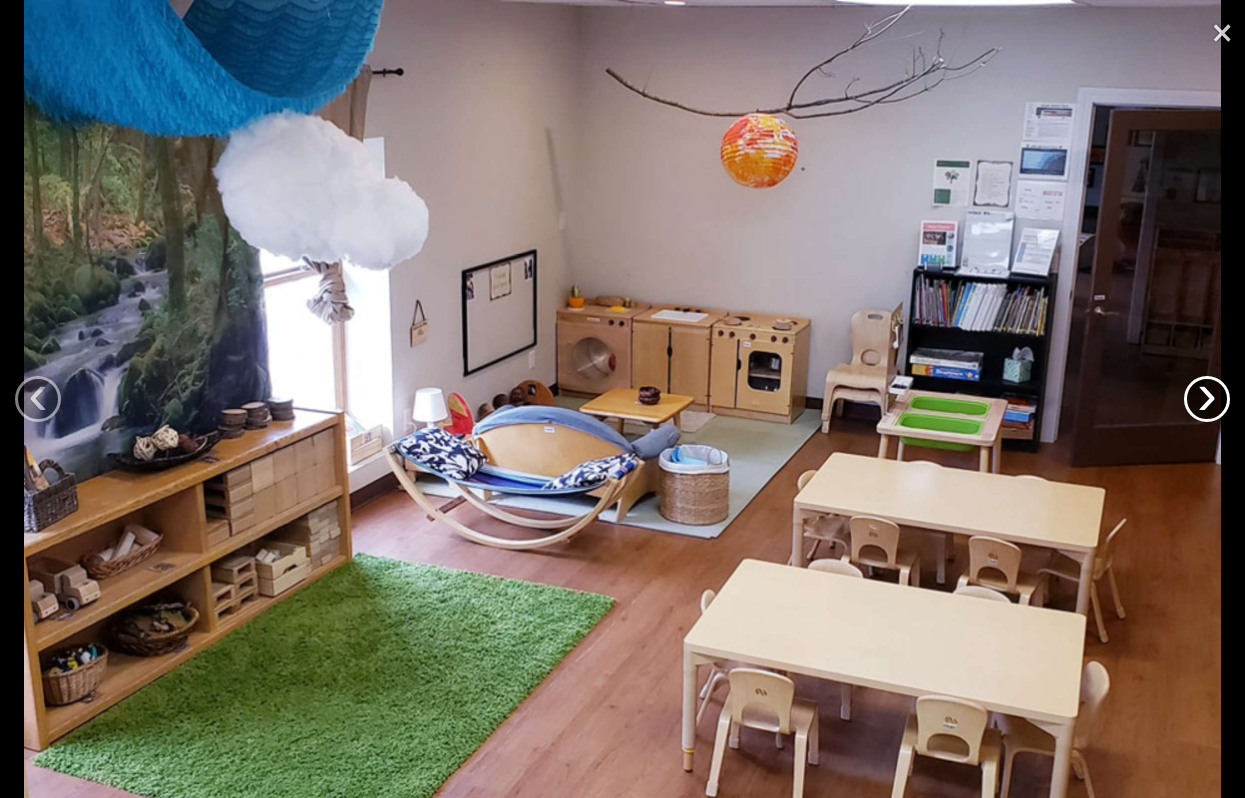 click on "›" at bounding box center (1207, 399) 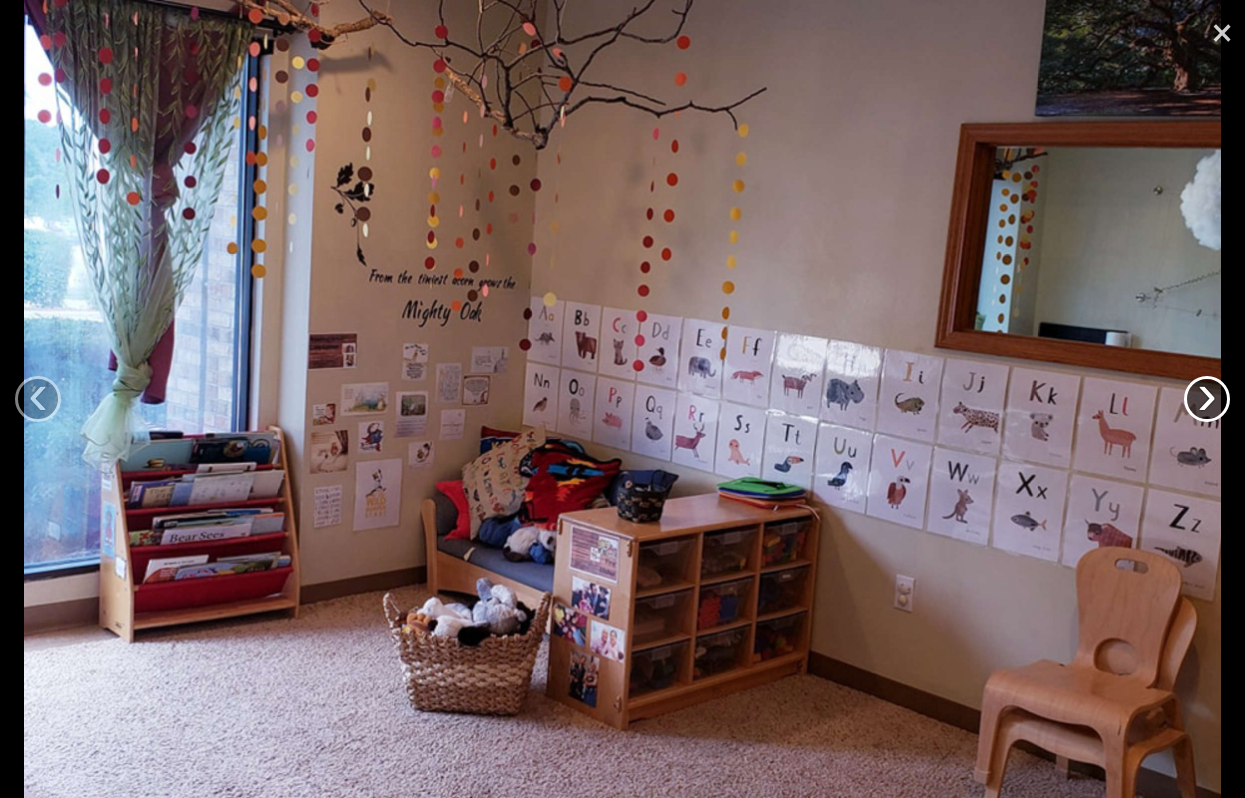 click on "›" at bounding box center (1207, 399) 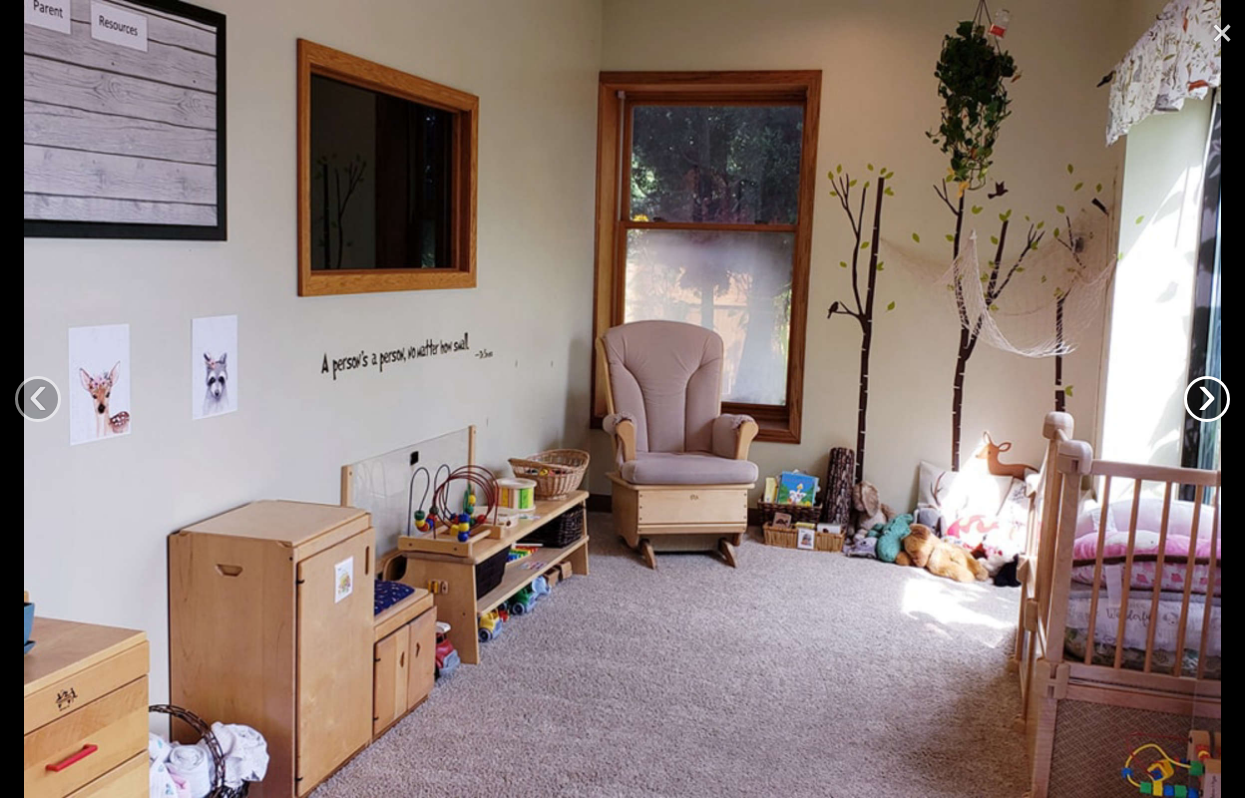 click on "›" at bounding box center [1207, 399] 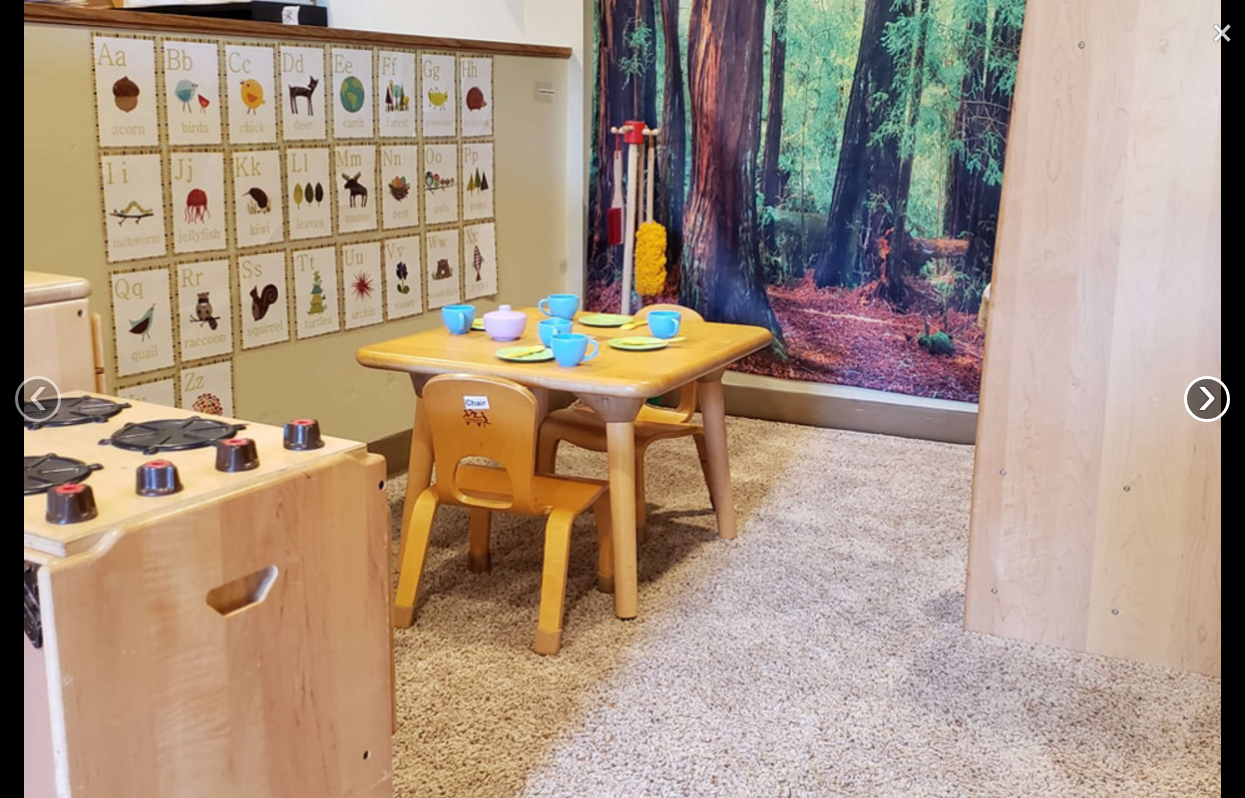 click on "›" at bounding box center [1207, 399] 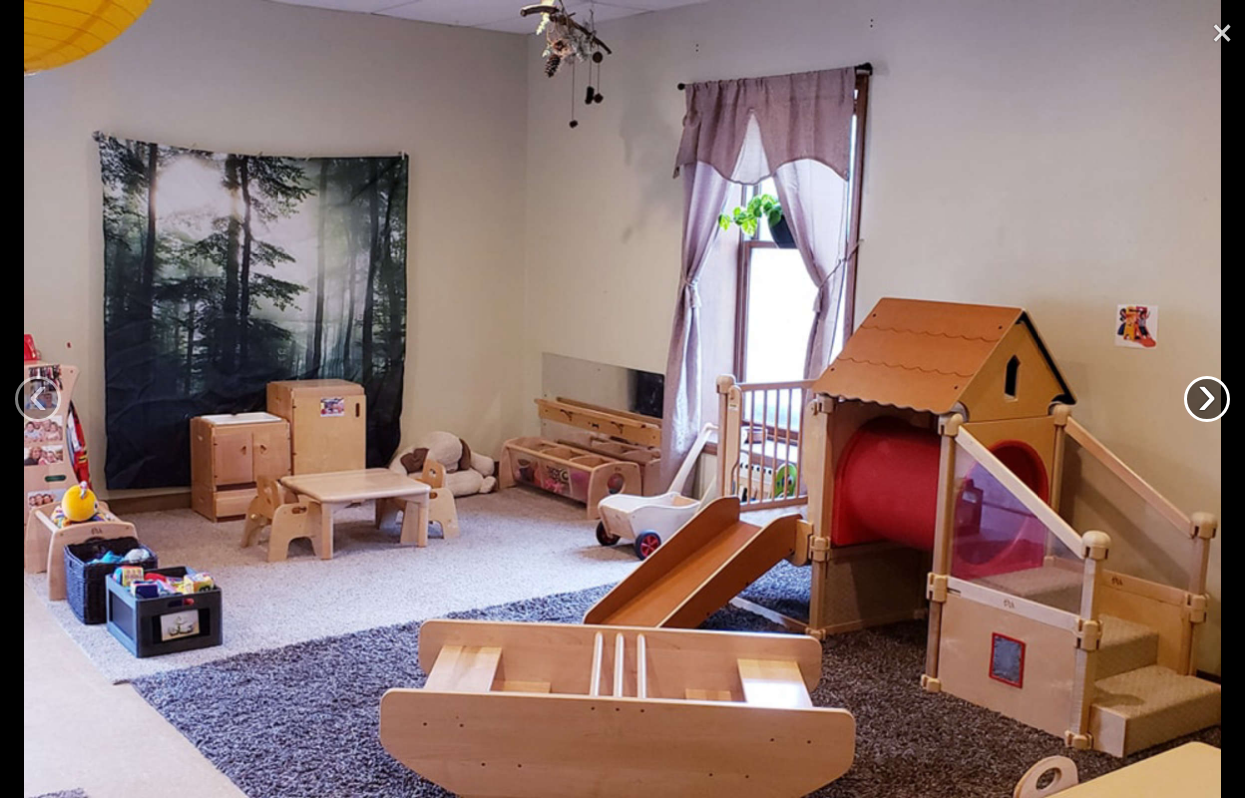 click on "›" at bounding box center (1207, 399) 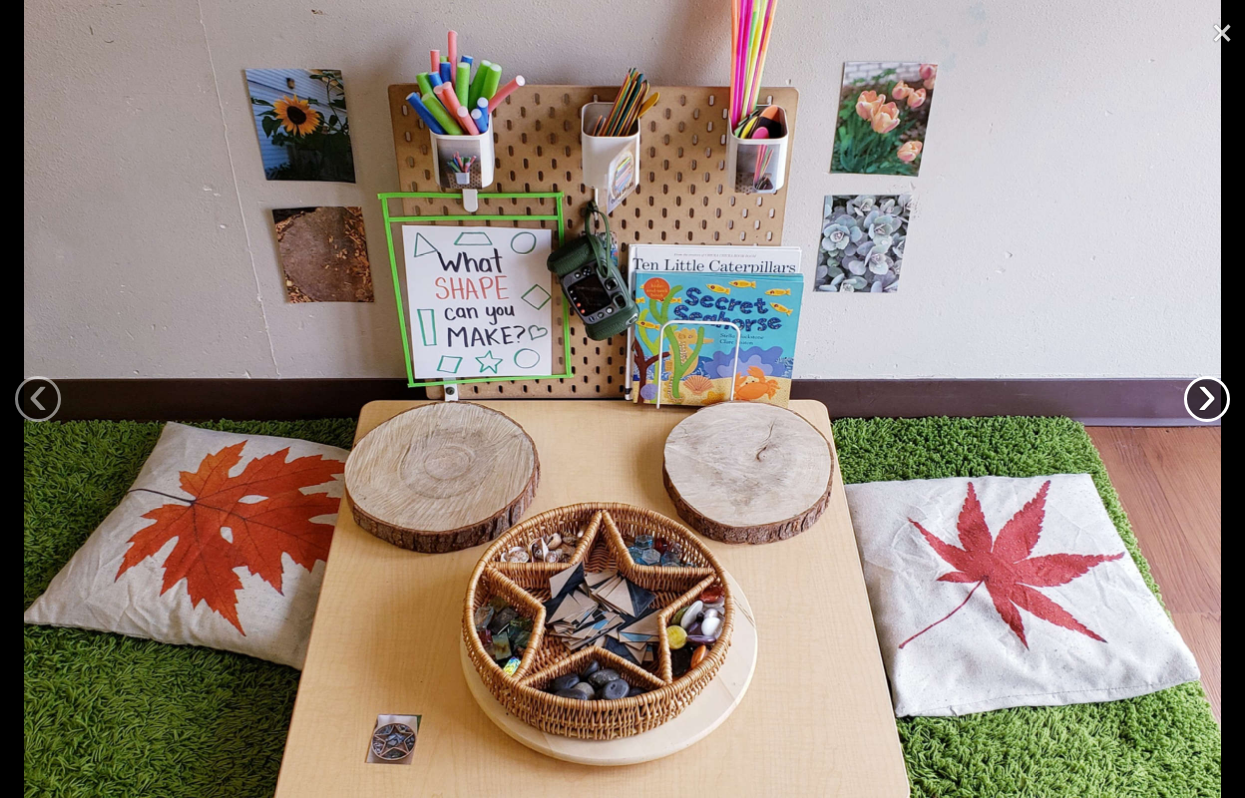 click on "›" at bounding box center [1207, 399] 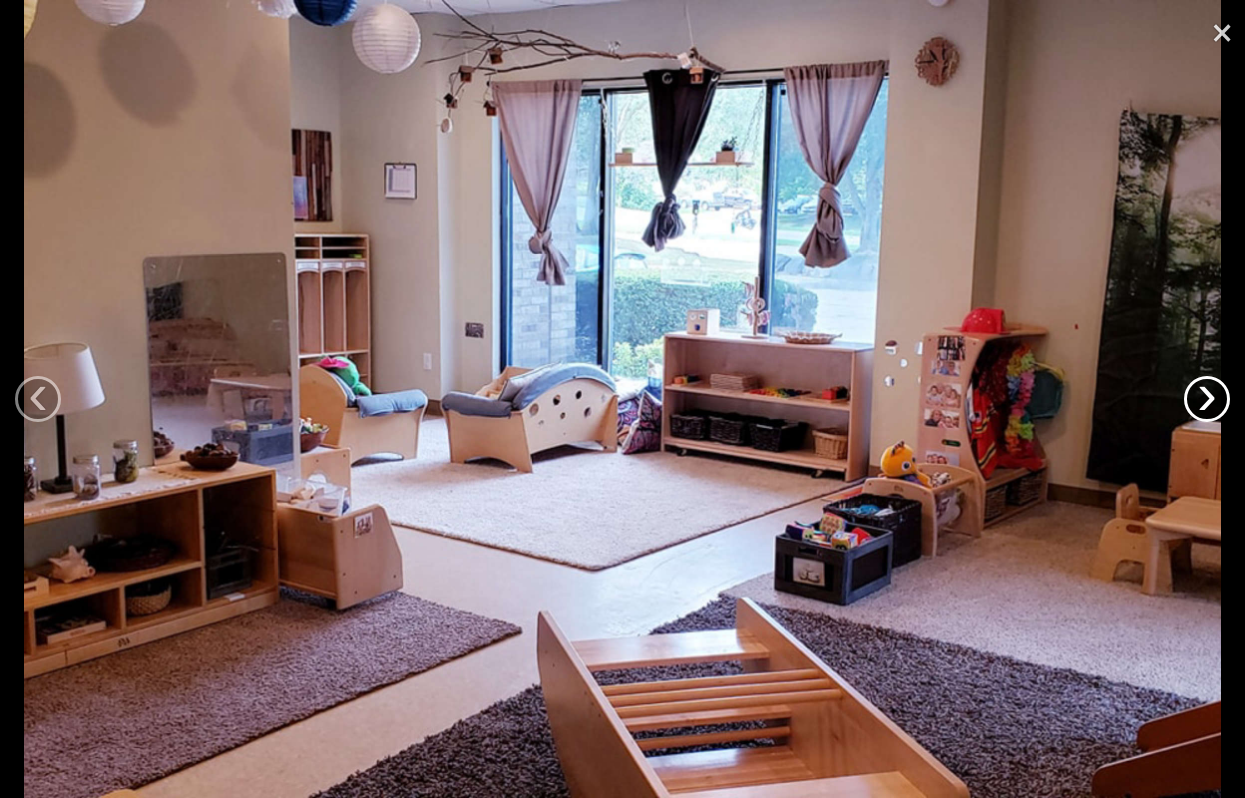 click on "›" at bounding box center (1207, 399) 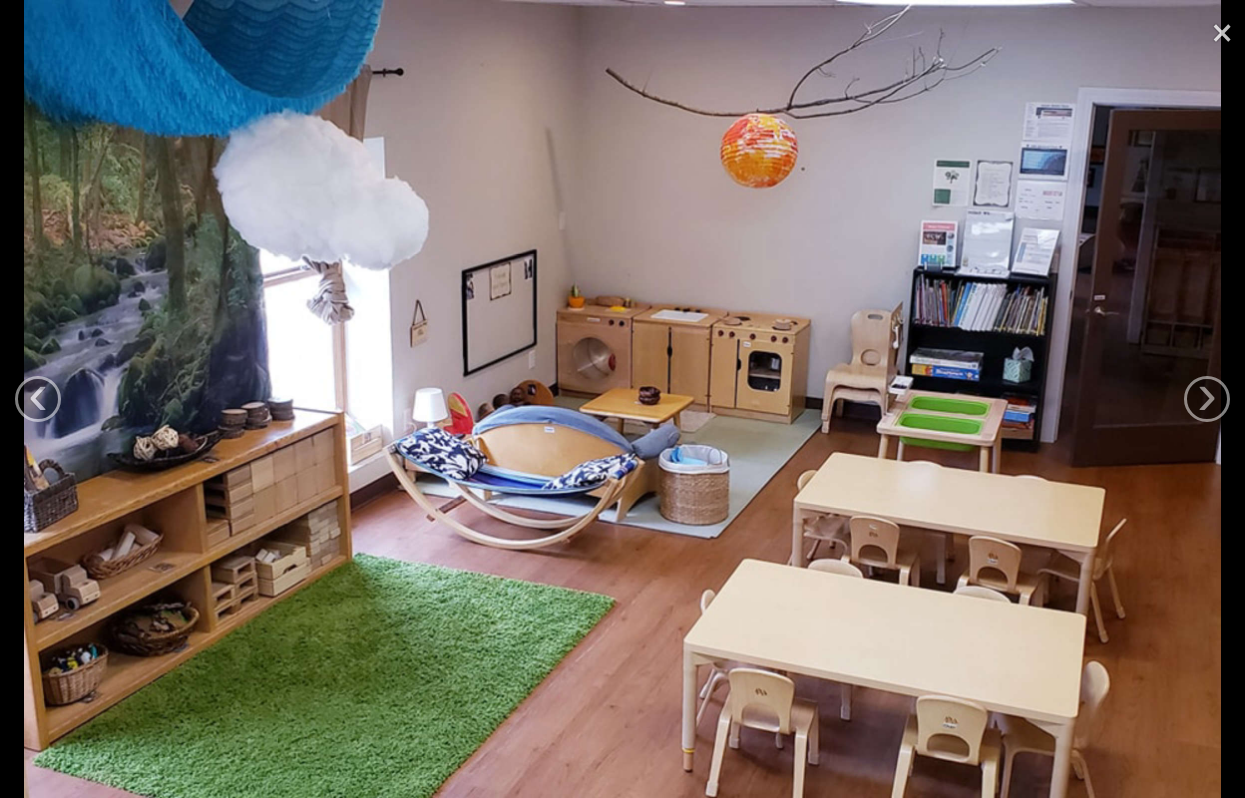 click on "×" at bounding box center (1222, 30) 